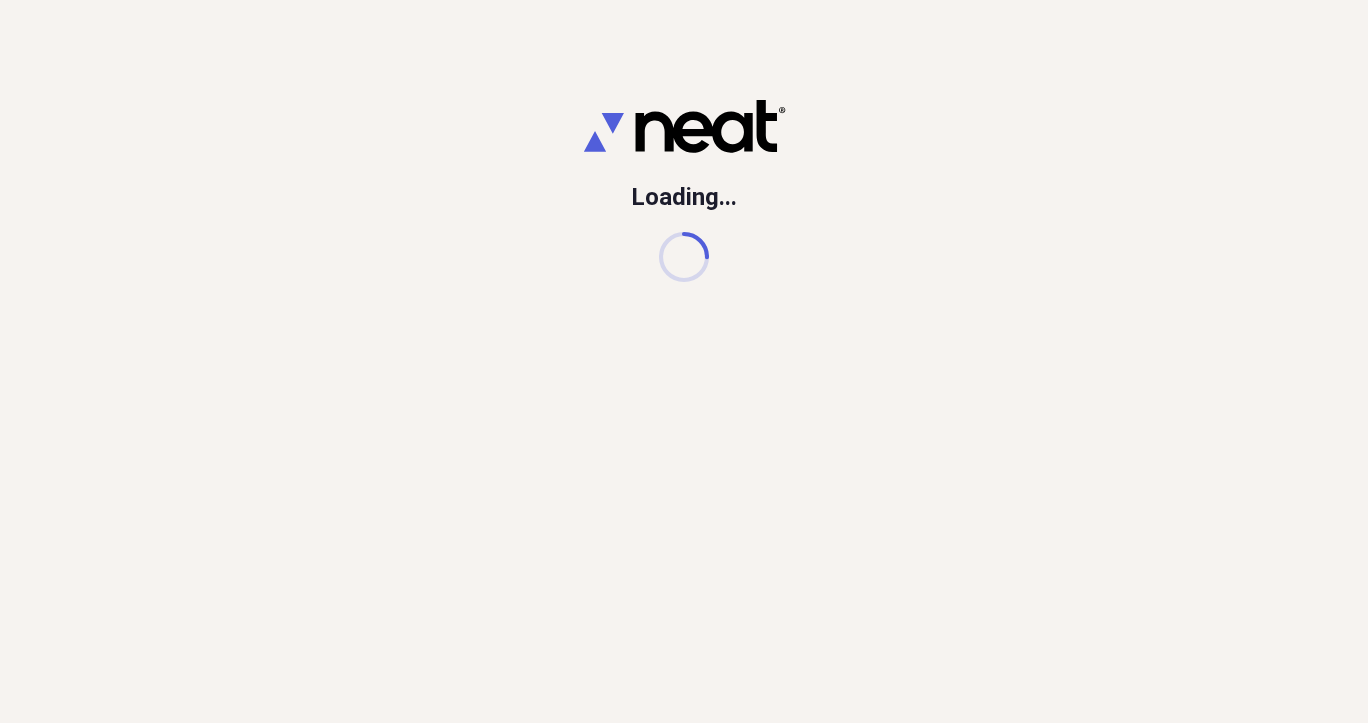 scroll, scrollTop: 0, scrollLeft: 0, axis: both 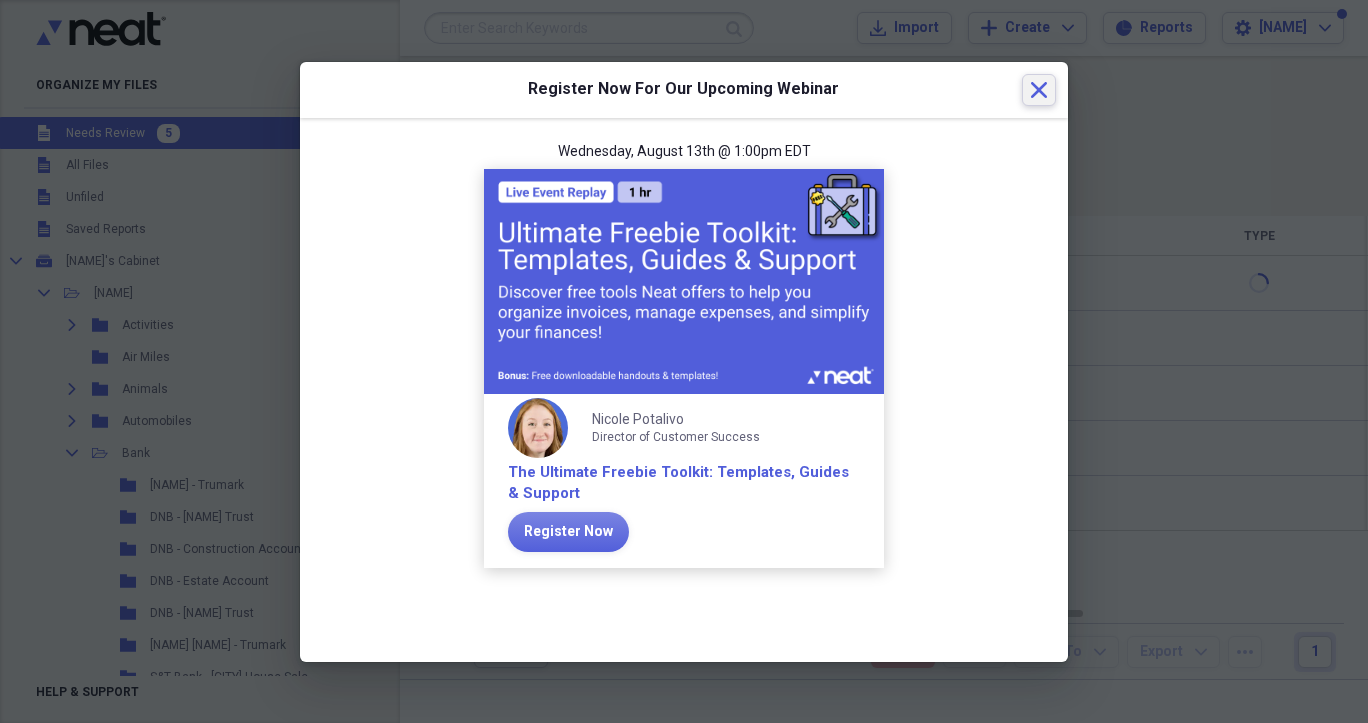 click 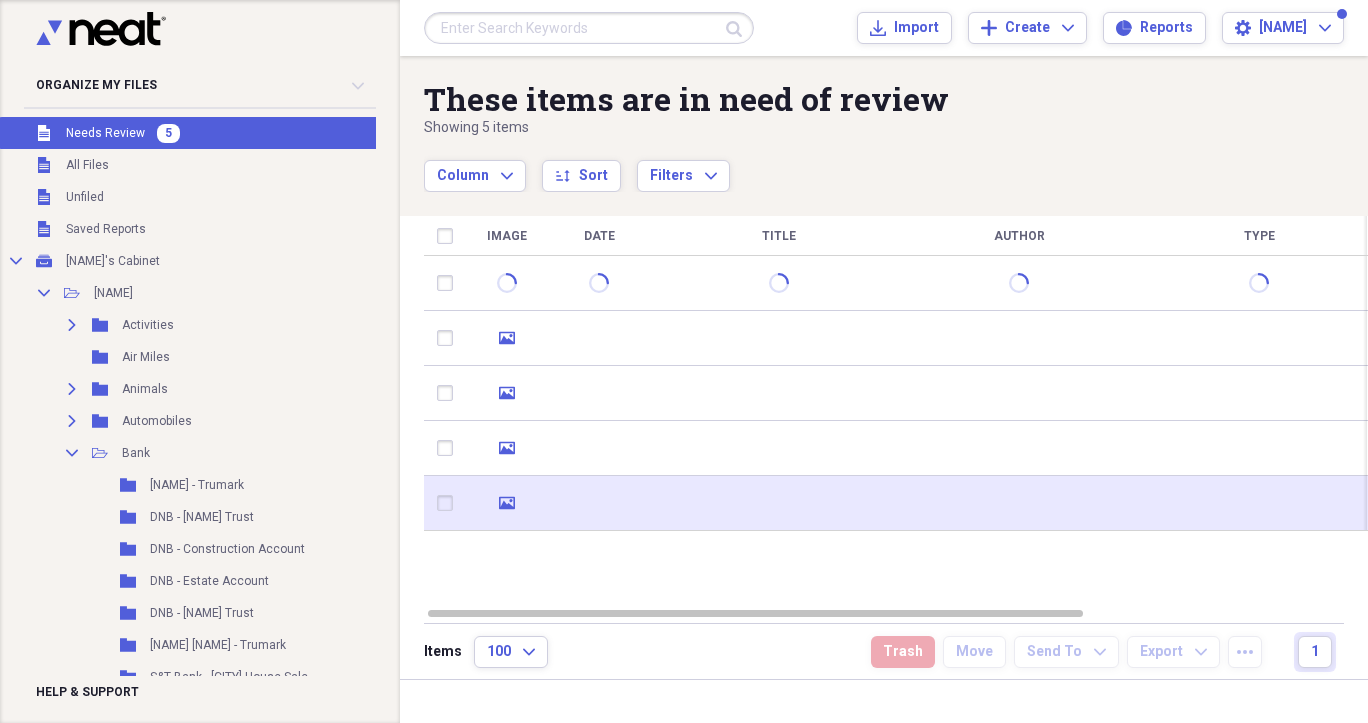 click on "media" at bounding box center [507, 503] 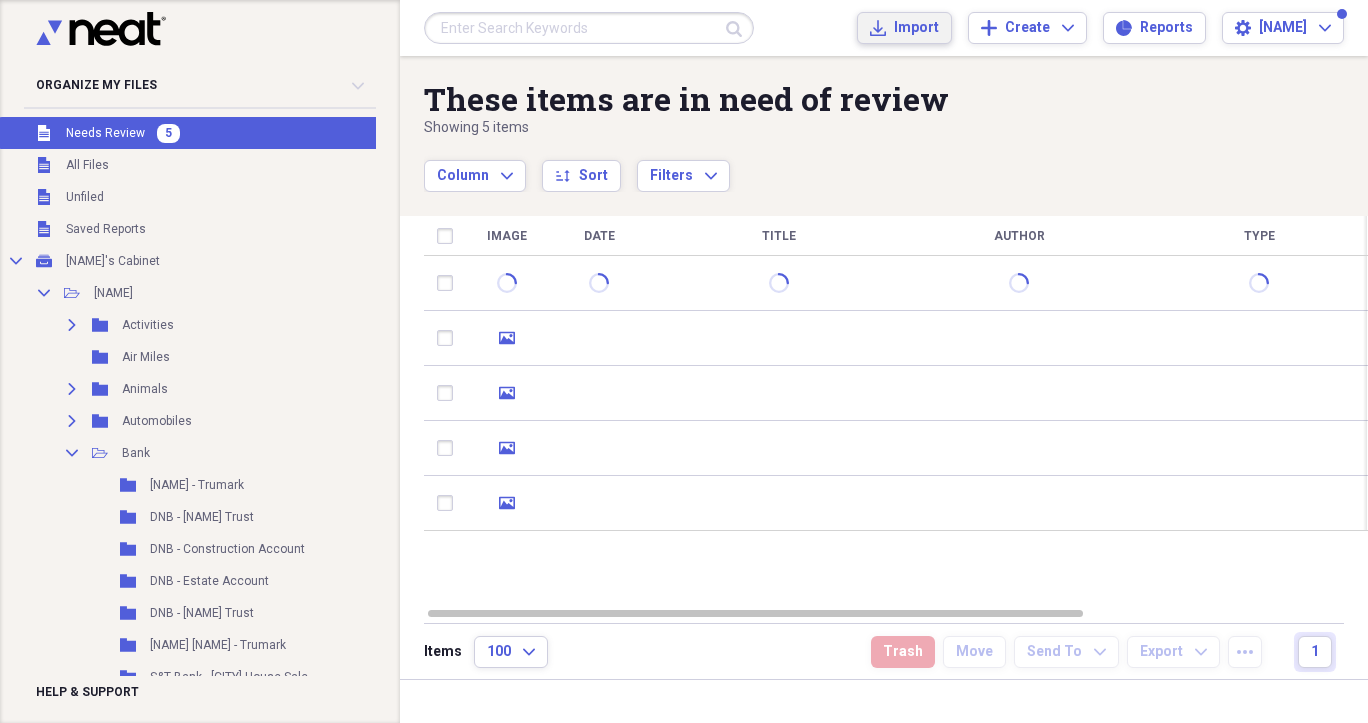 click on "Import Import" at bounding box center (904, 28) 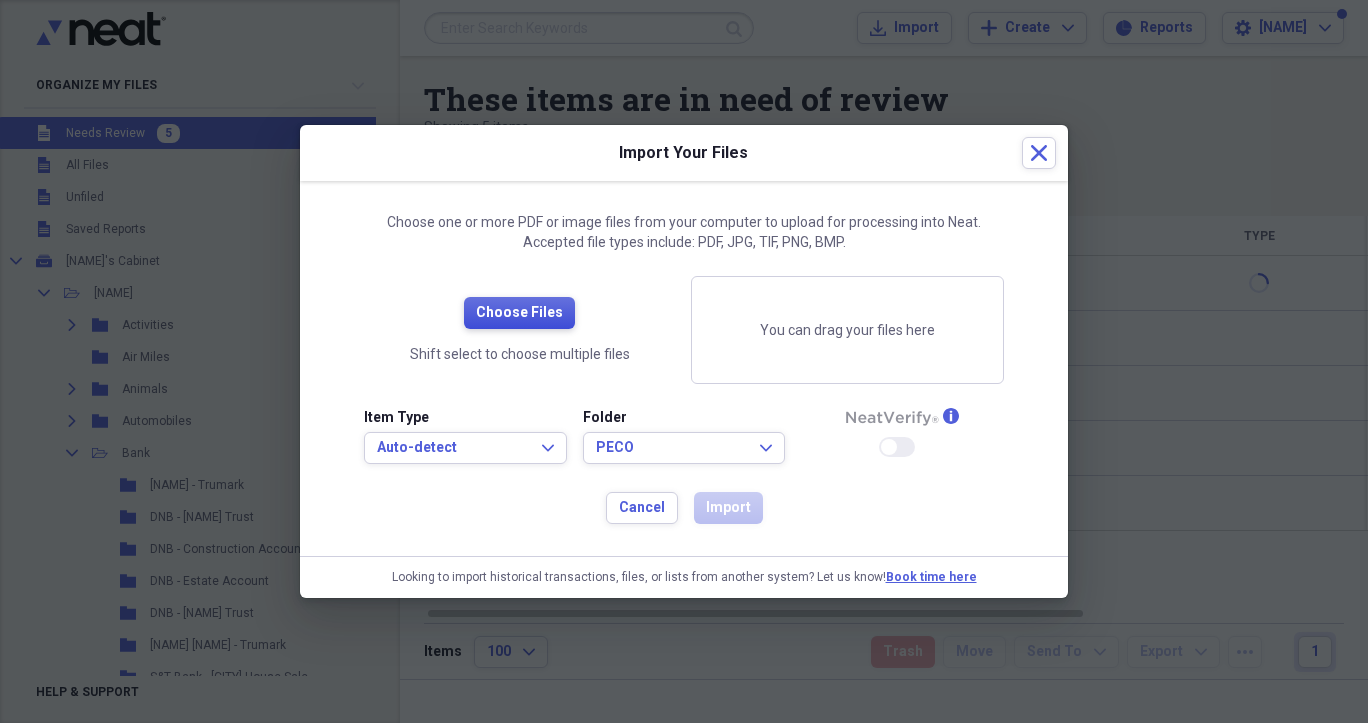 click on "Choose Files" at bounding box center (519, 313) 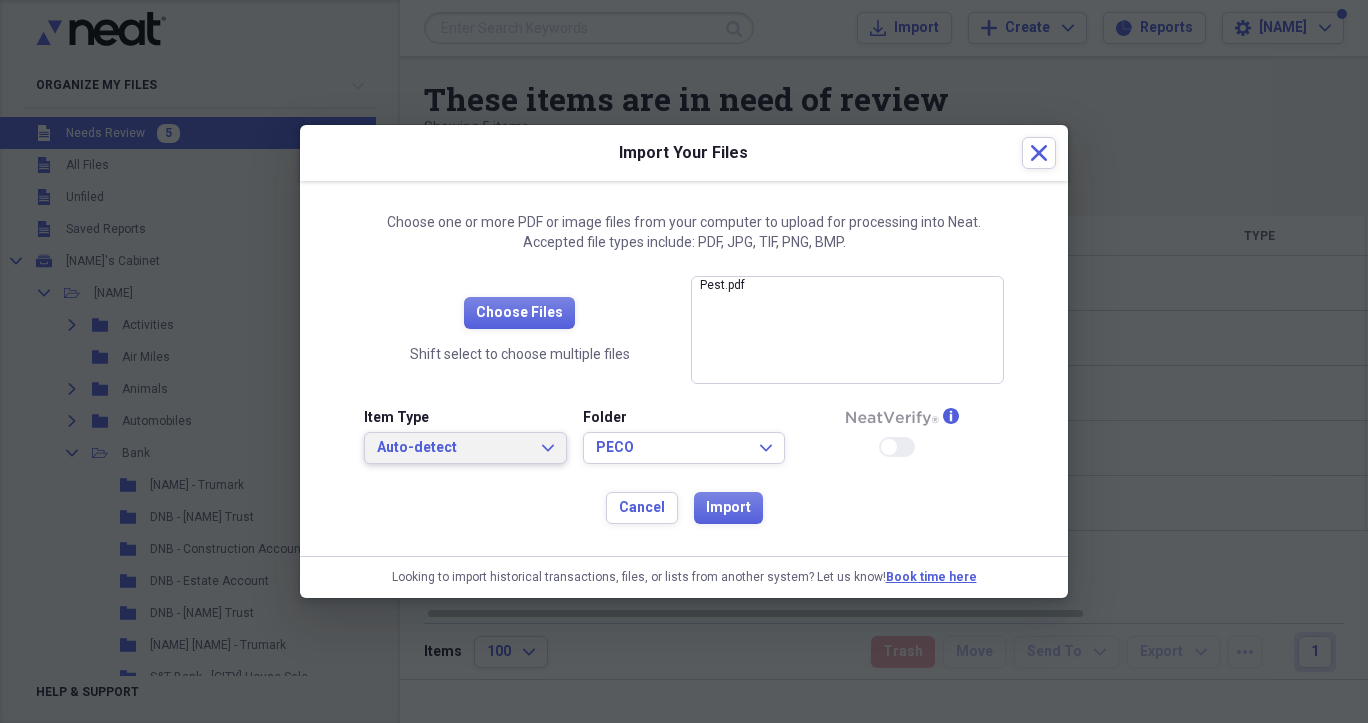 click on "Expand" 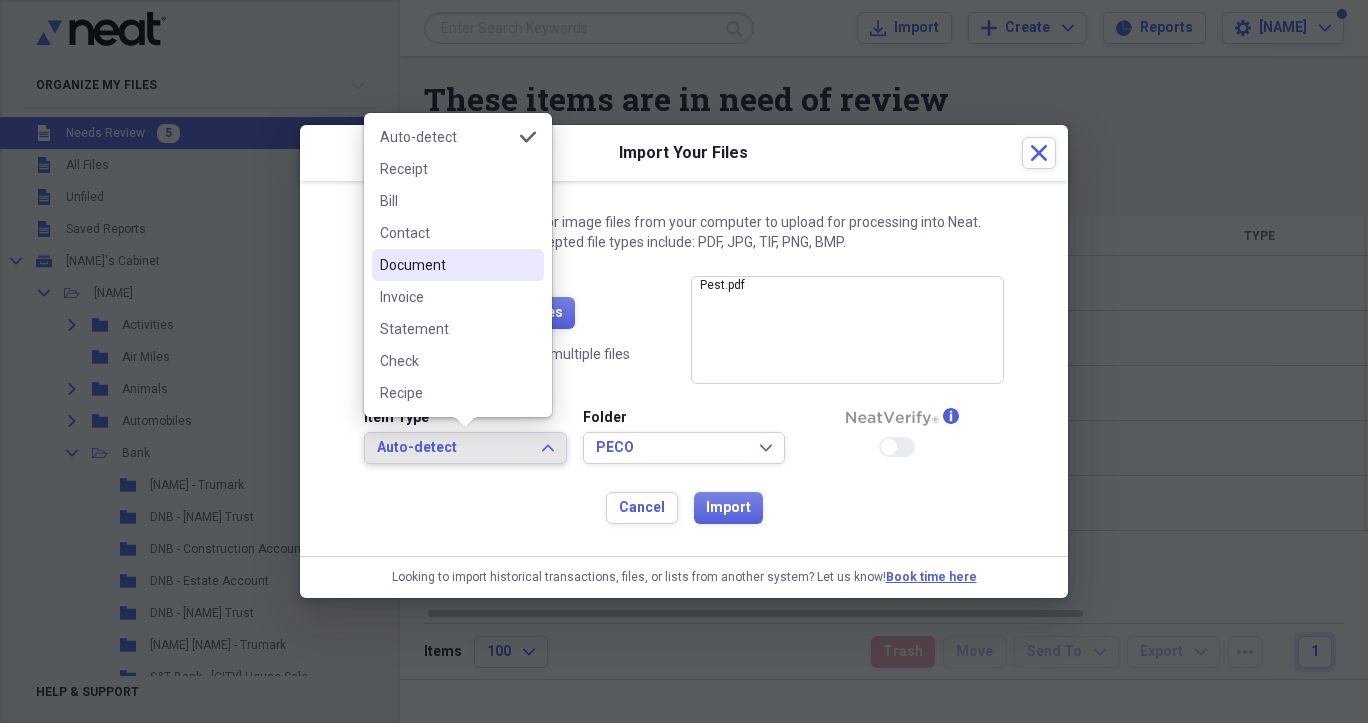 drag, startPoint x: 448, startPoint y: 259, endPoint x: 464, endPoint y: 272, distance: 20.615528 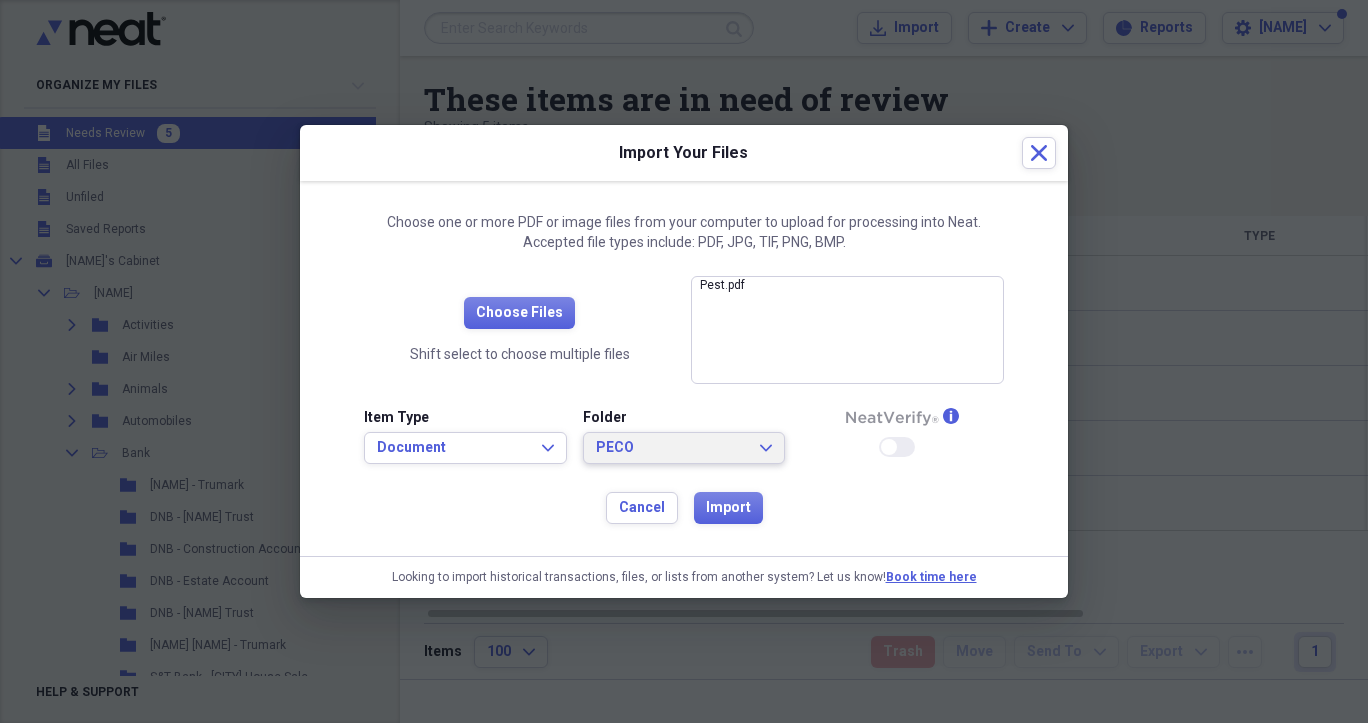 click on "Expand" 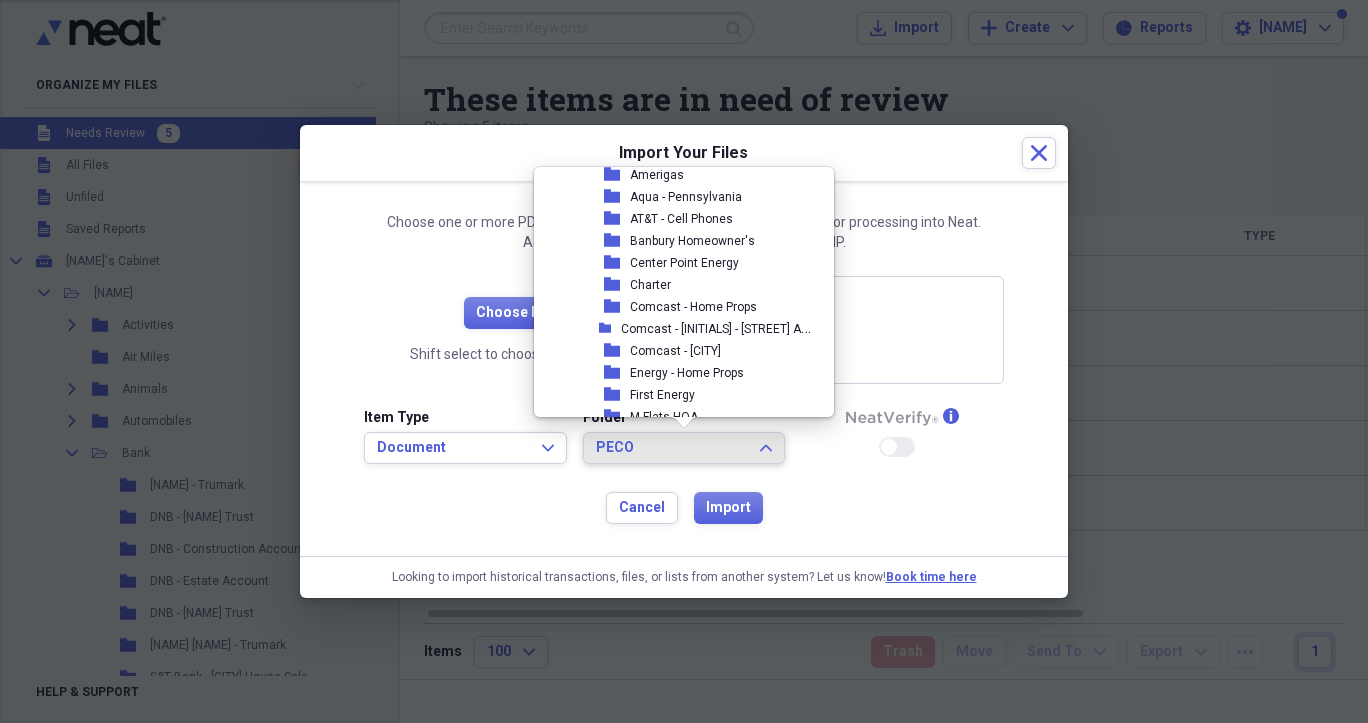 scroll, scrollTop: 3032, scrollLeft: 0, axis: vertical 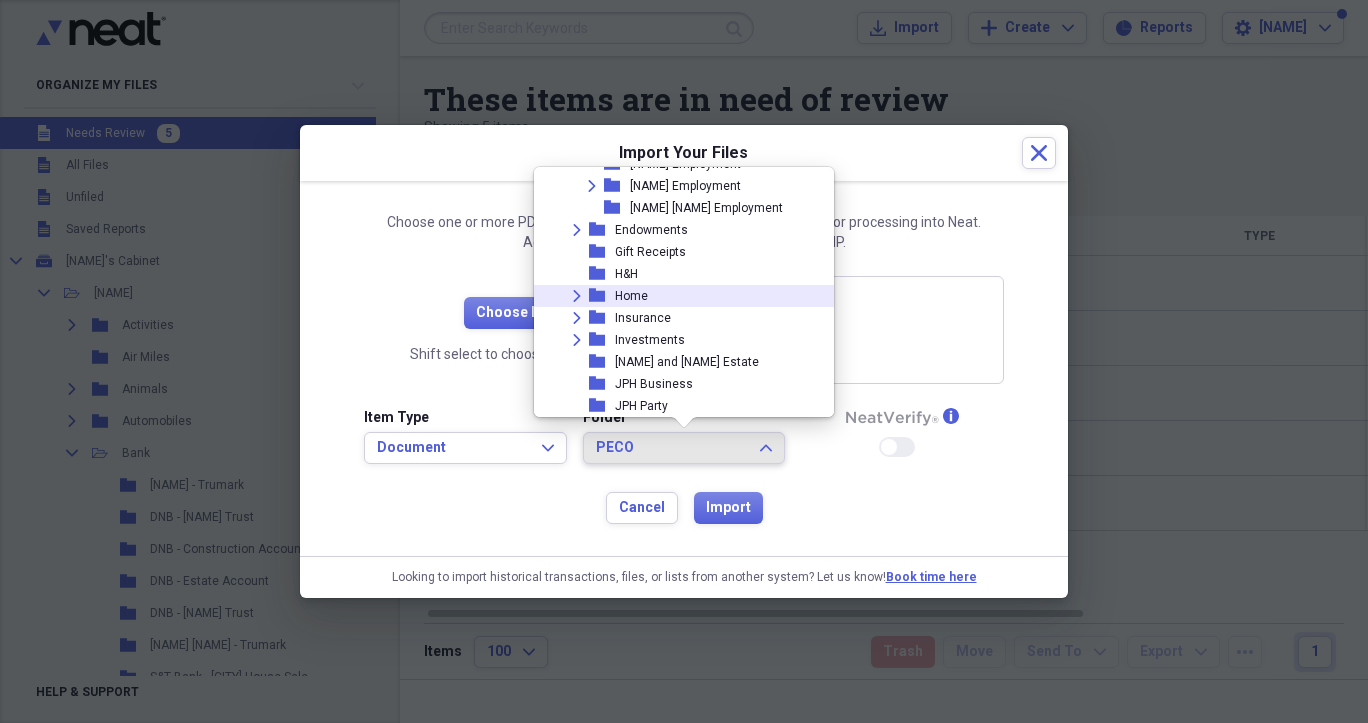 click on "Expand" 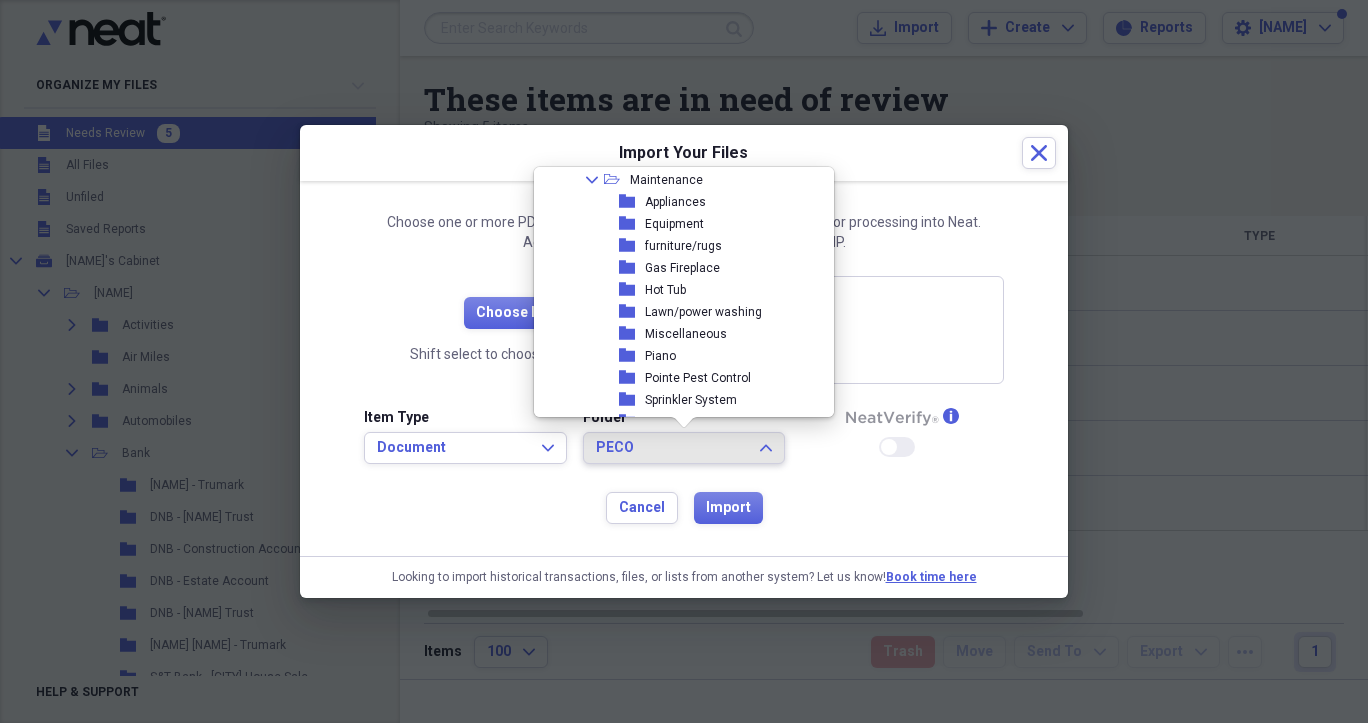 scroll, scrollTop: 2132, scrollLeft: 0, axis: vertical 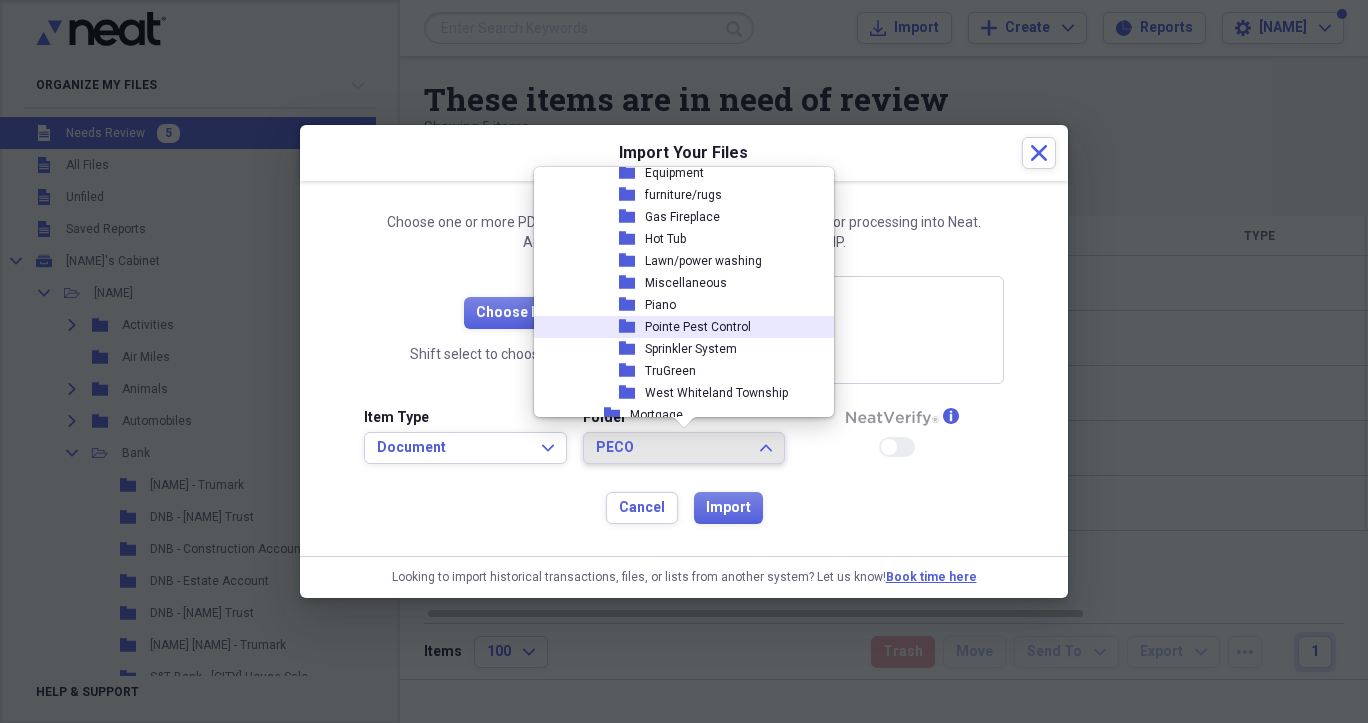 click on "Pointe Pest Control" at bounding box center [698, 327] 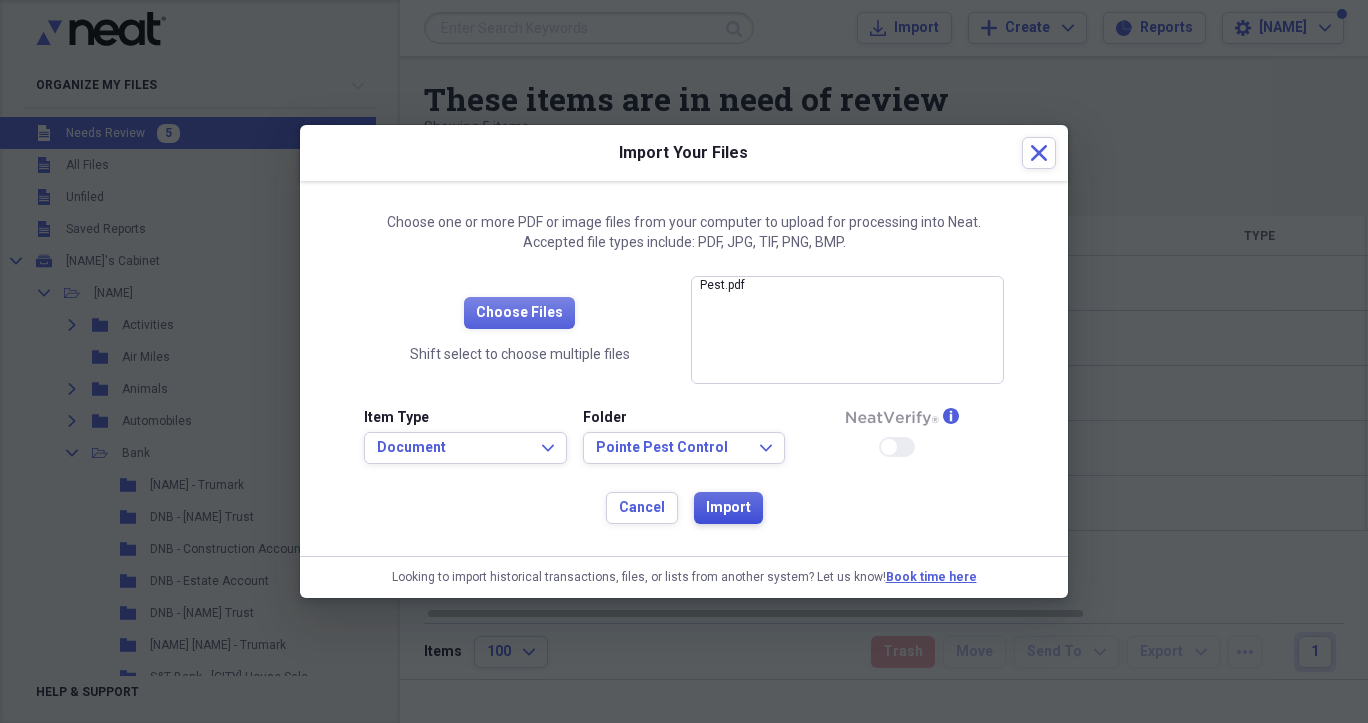 click on "Import" at bounding box center [728, 508] 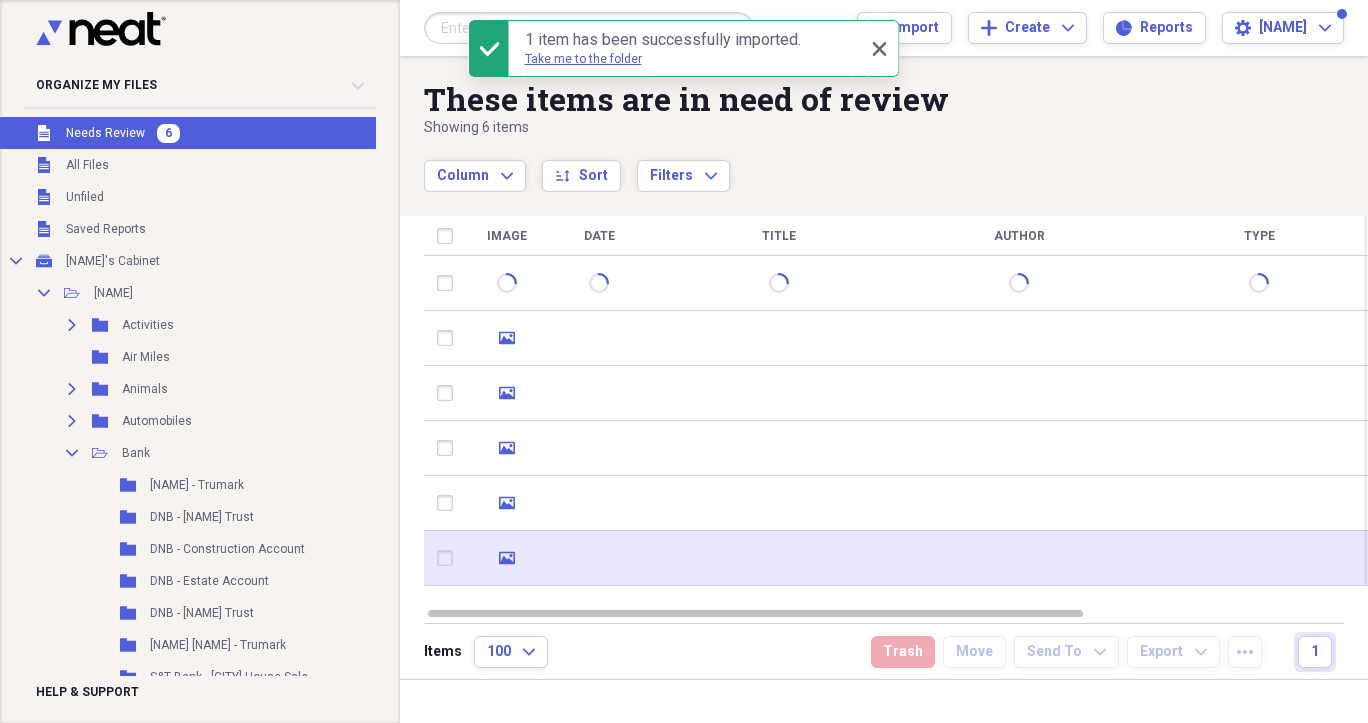 click at bounding box center [779, 558] 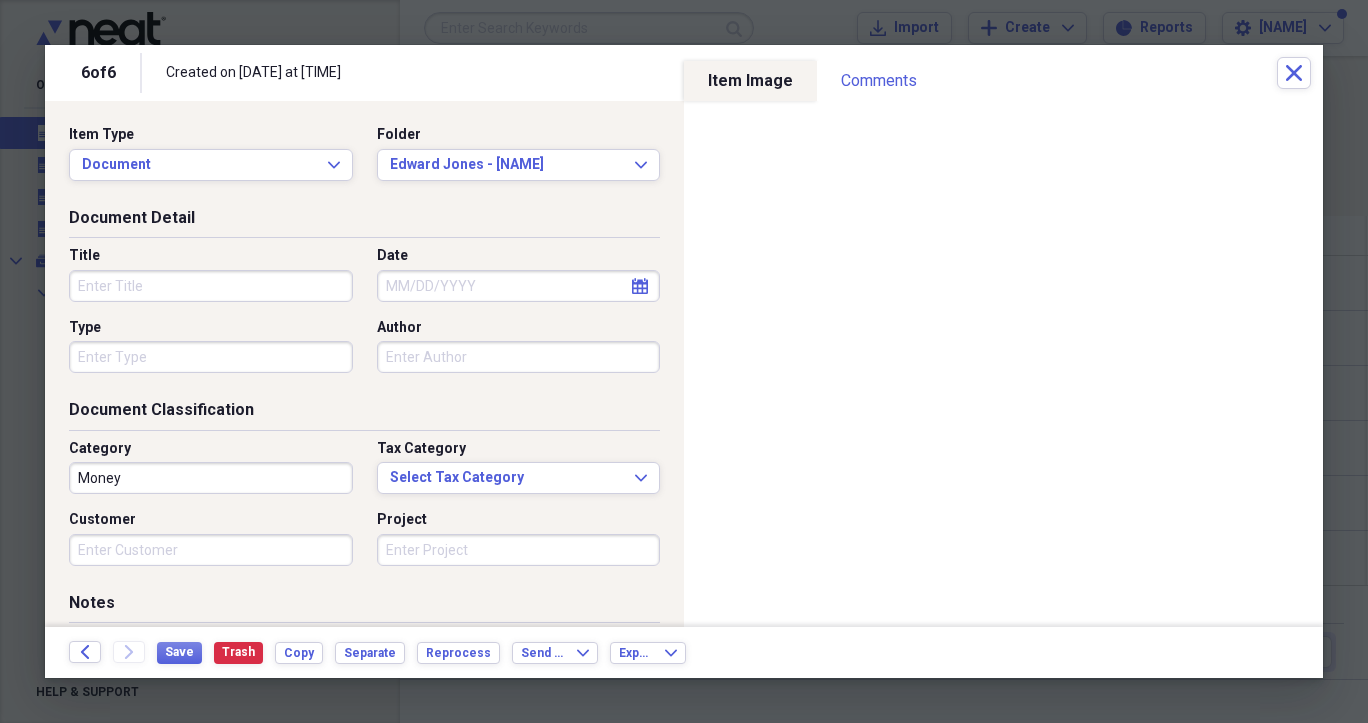 click 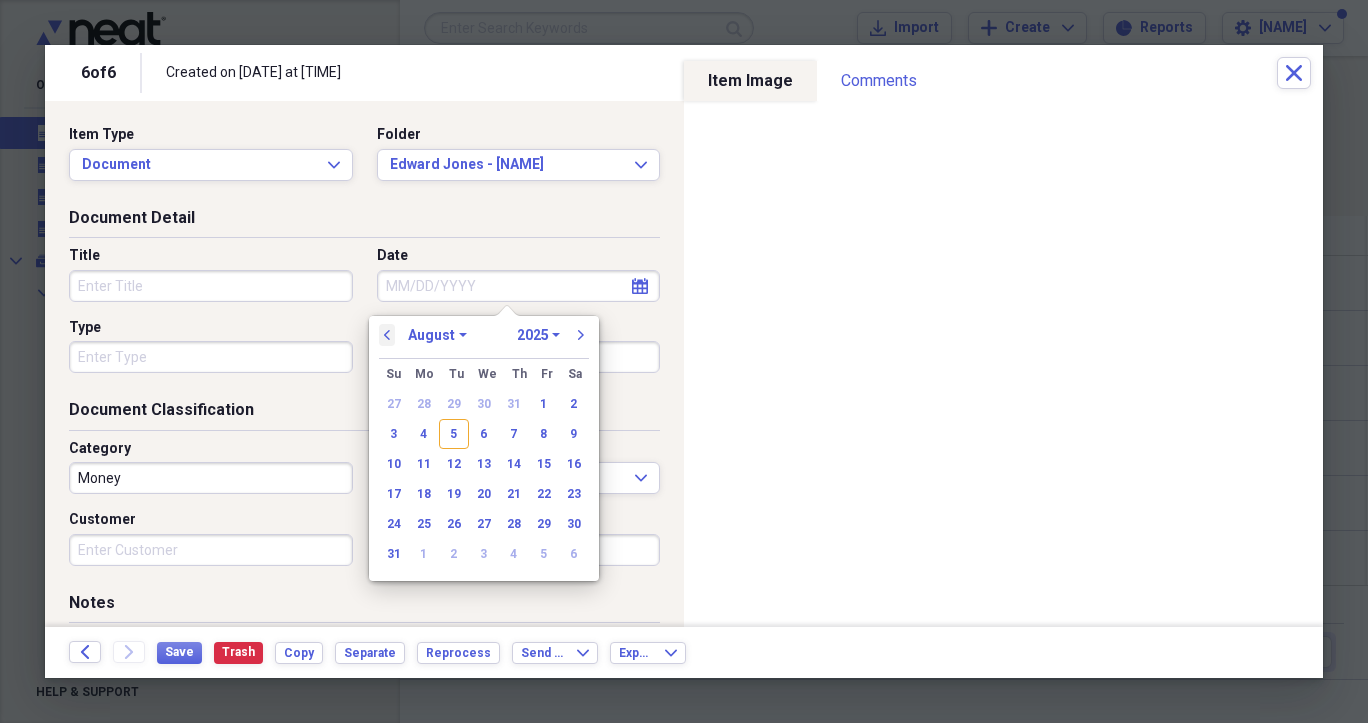 click on "previous" at bounding box center (387, 335) 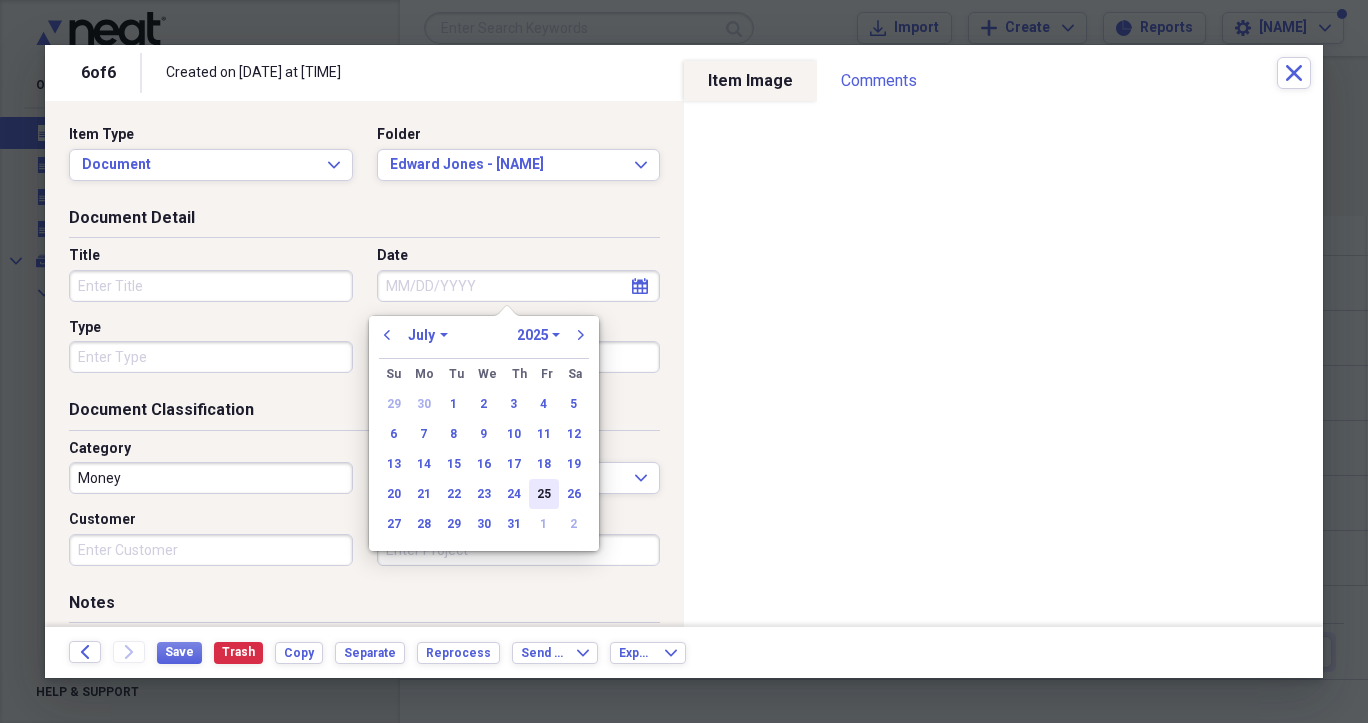 click on "25" at bounding box center (544, 494) 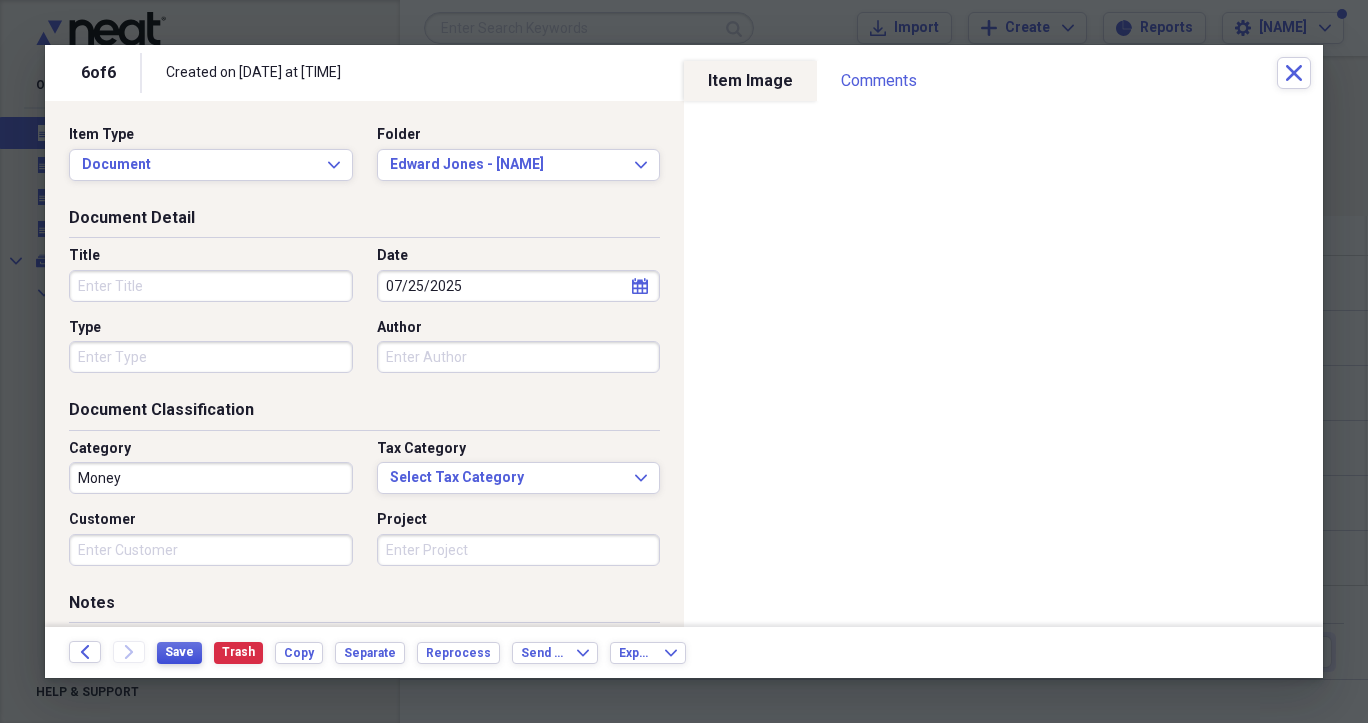 click on "Save" at bounding box center (179, 652) 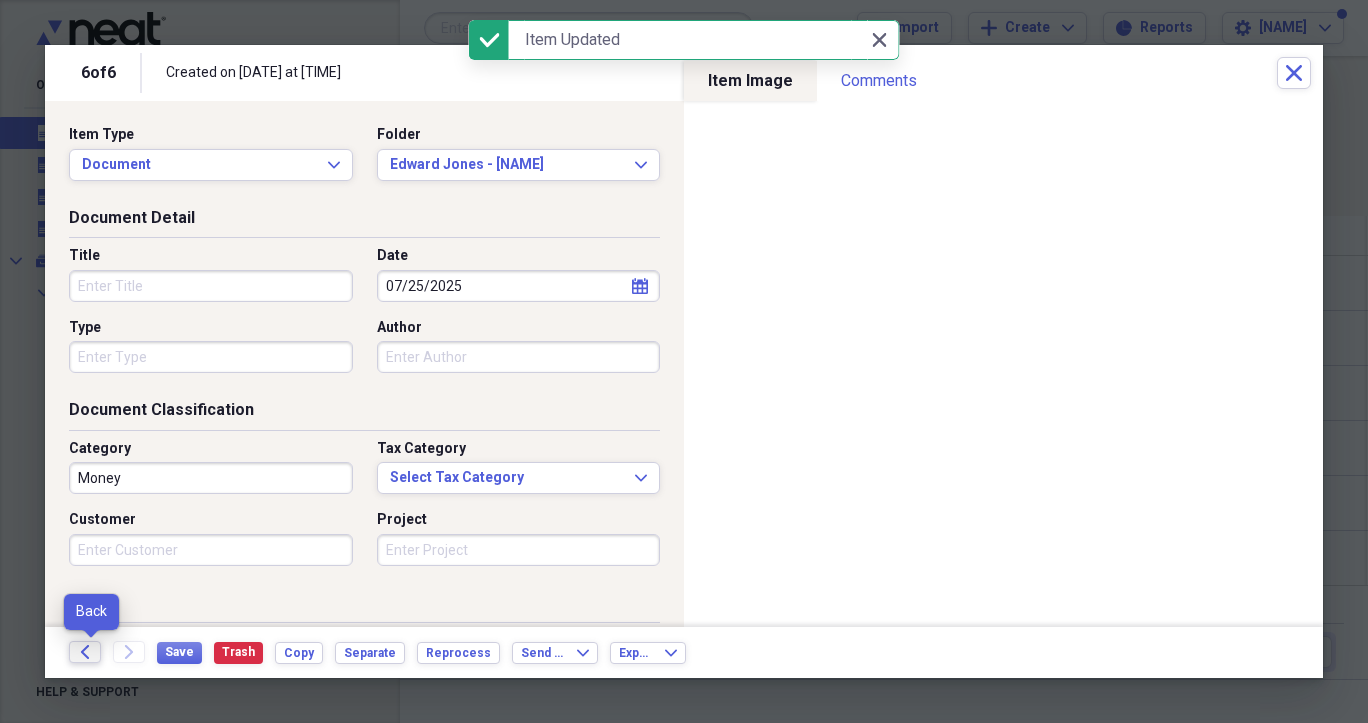 click on "Back" 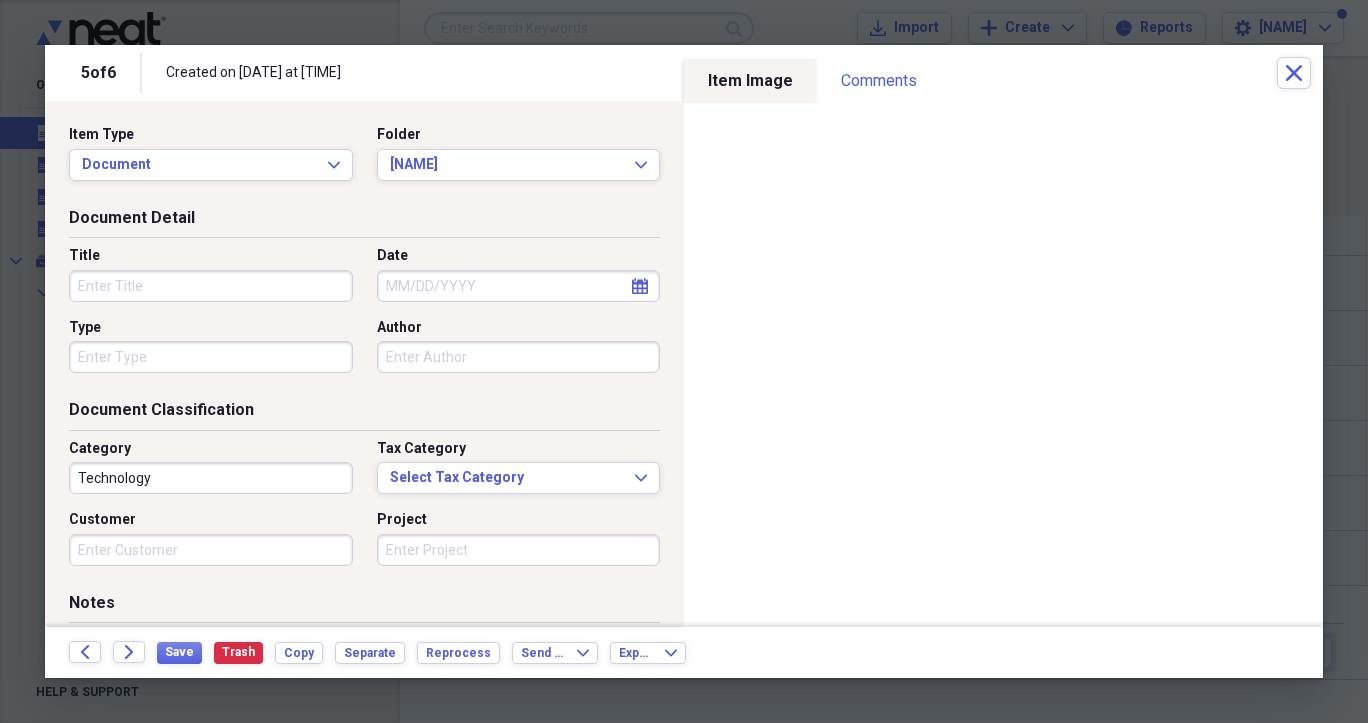 click 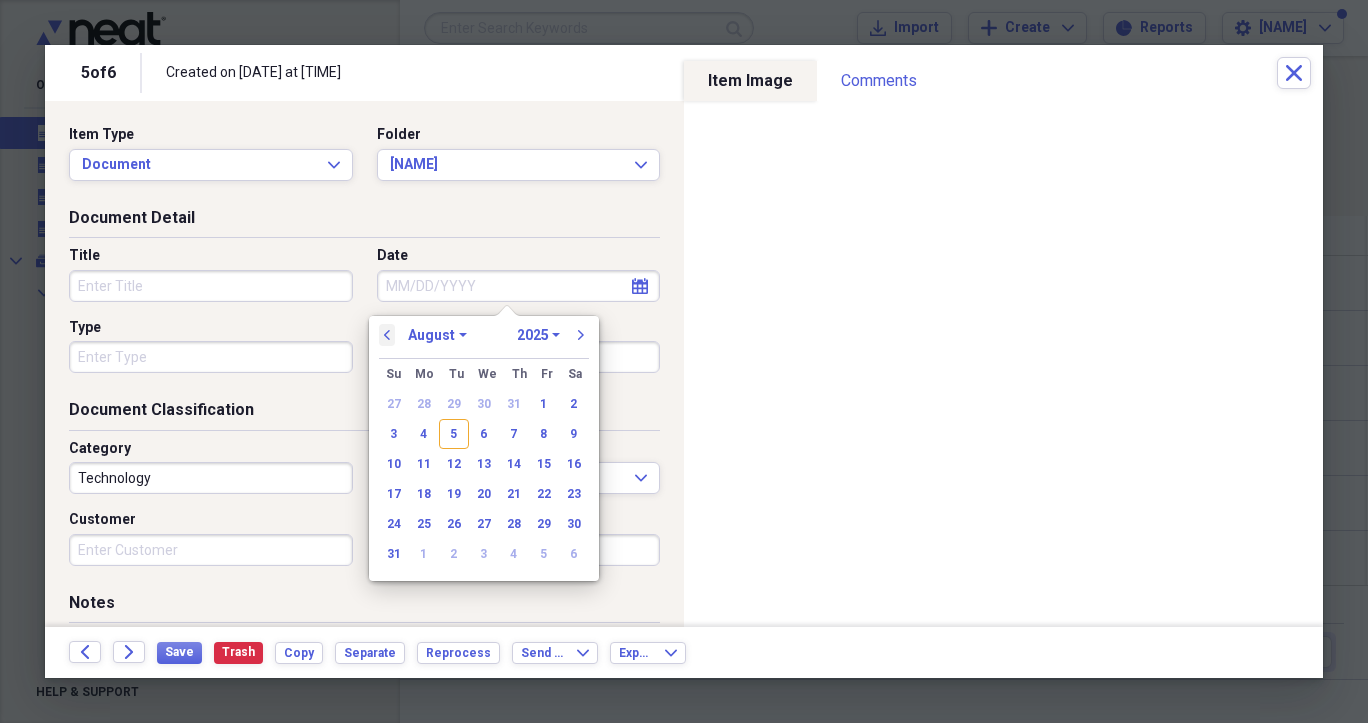 click on "previous" at bounding box center (387, 335) 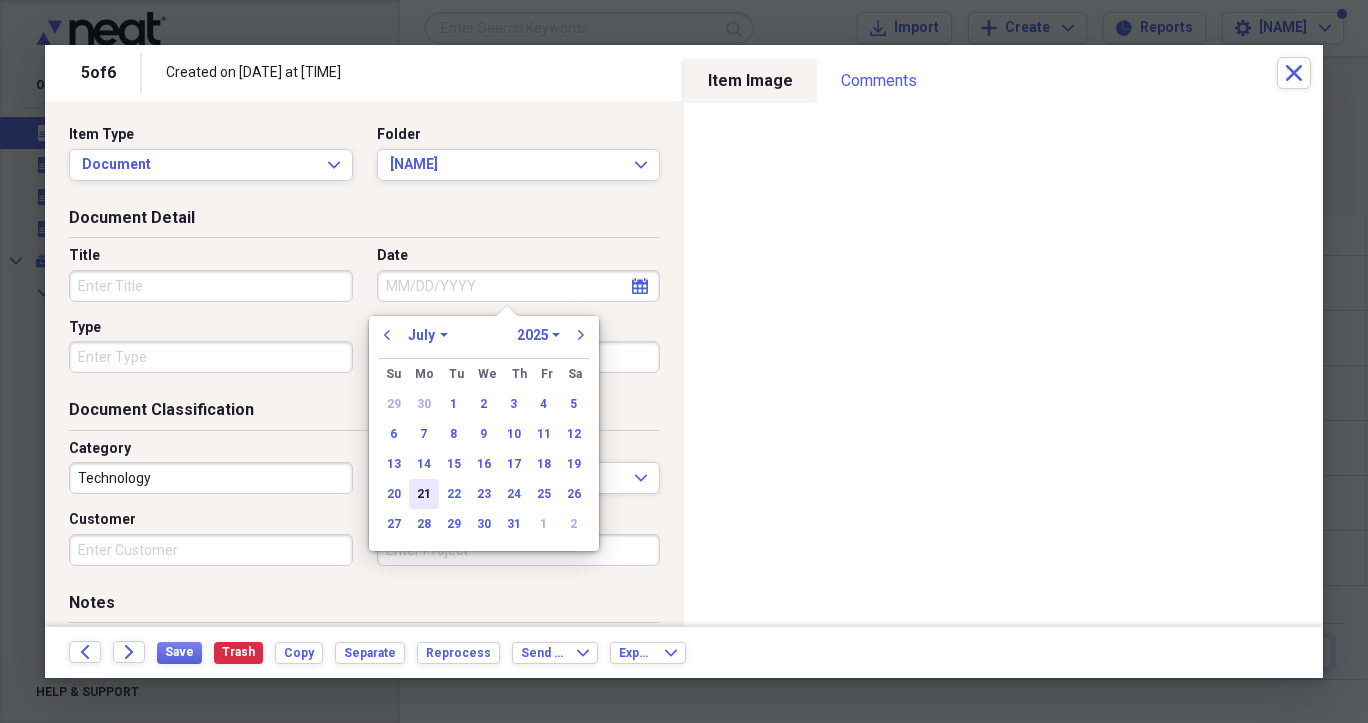 click on "21" at bounding box center (424, 494) 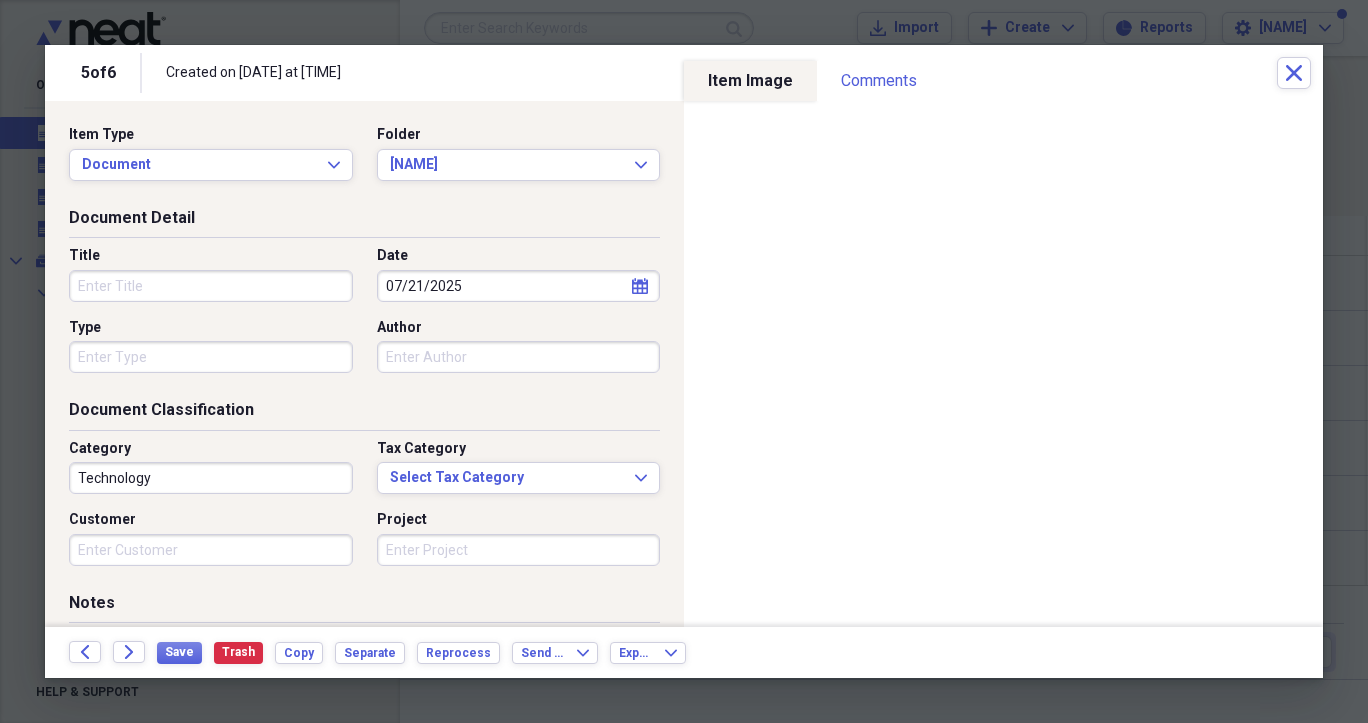 click on "Title" at bounding box center [211, 286] 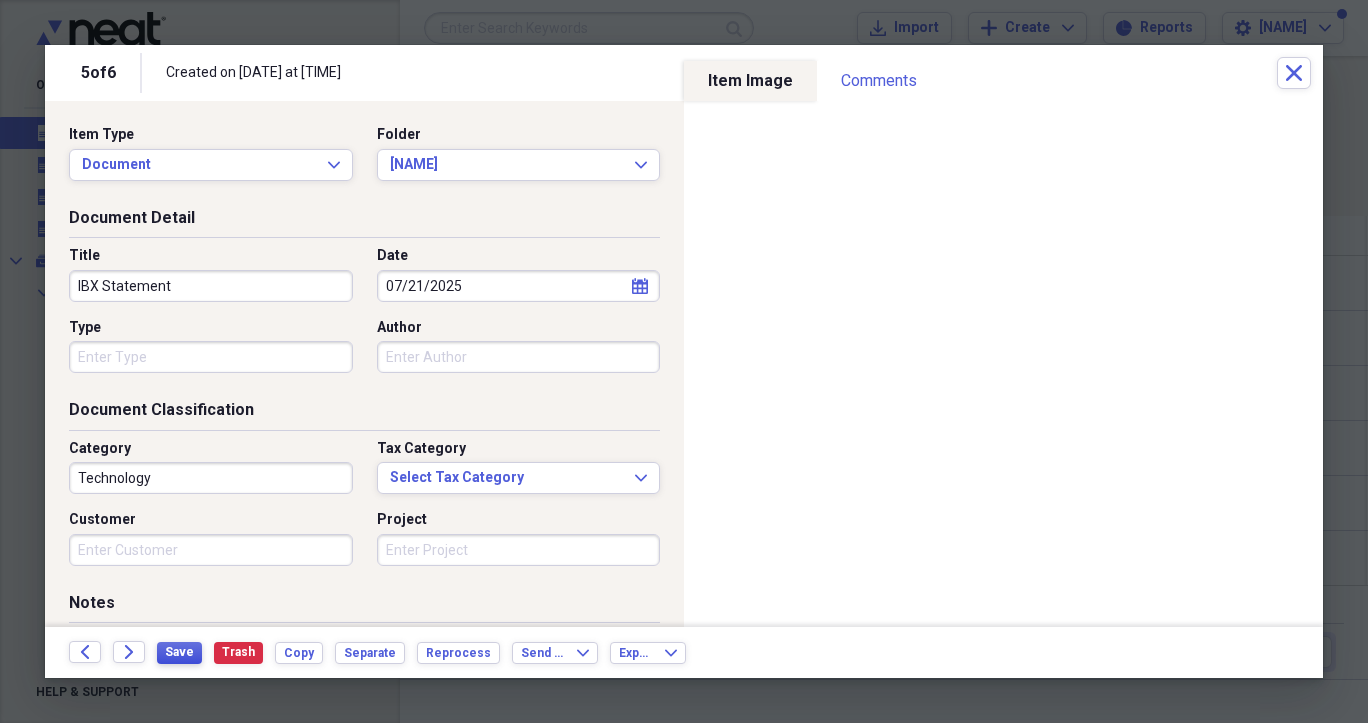 type on "IBX Statement" 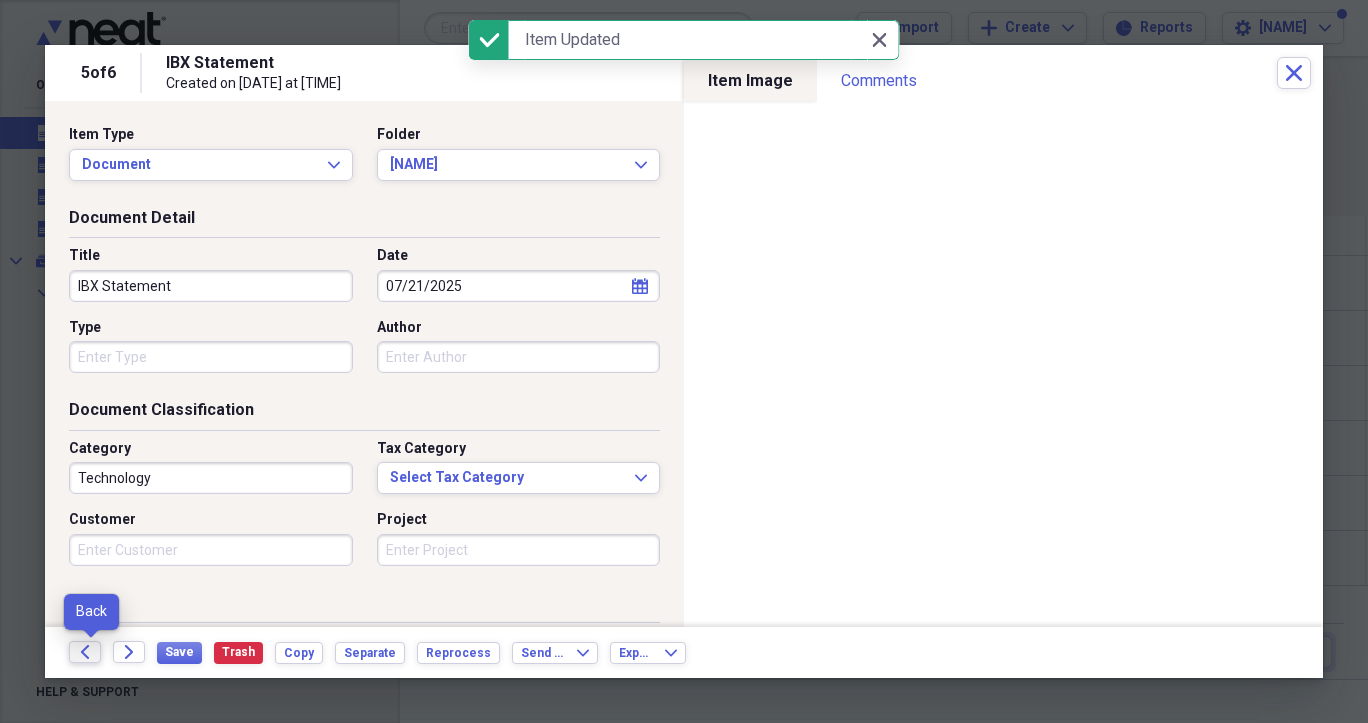 click on "Back" 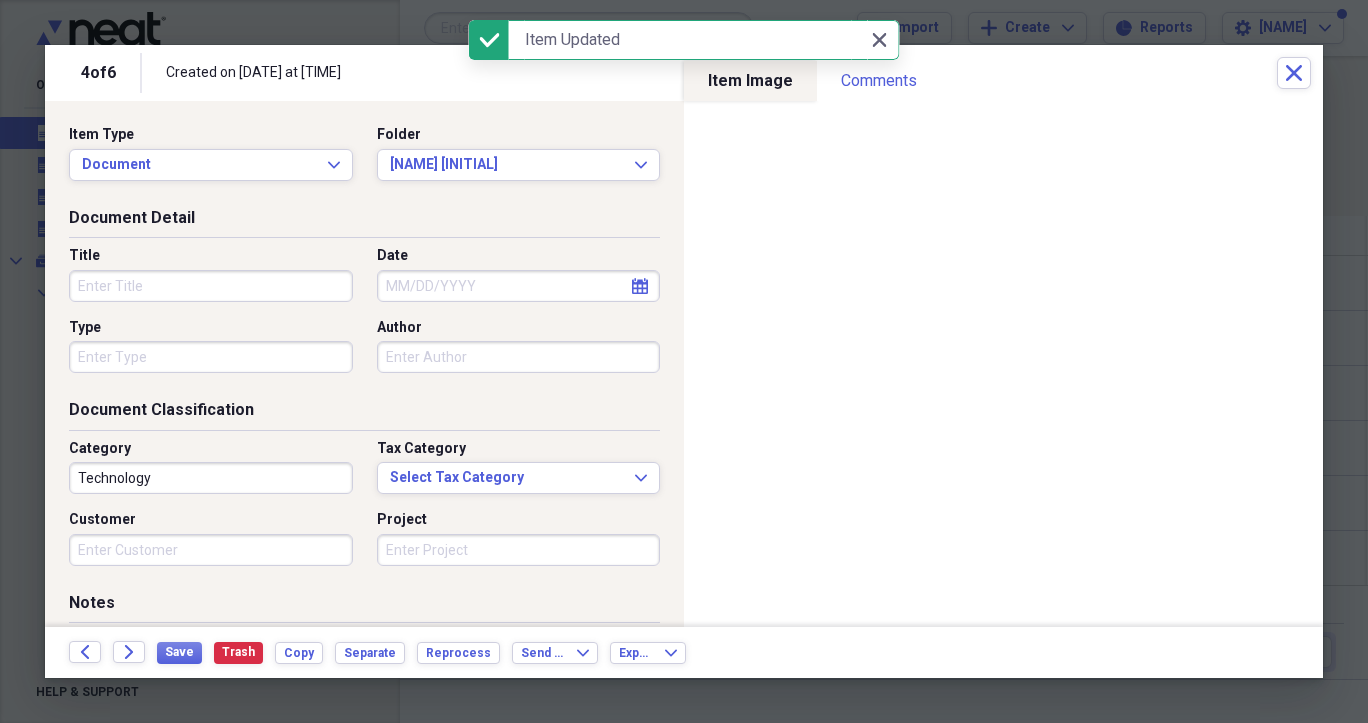 click on "Title" at bounding box center (211, 286) 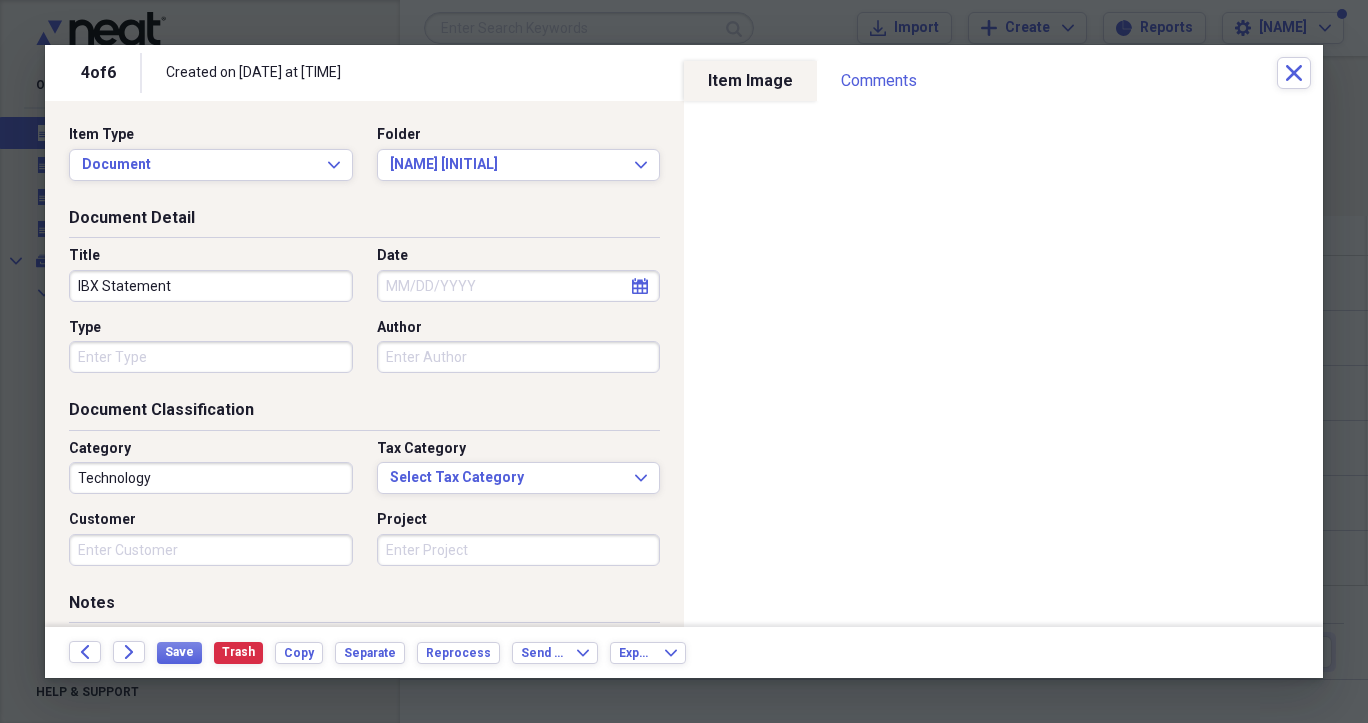 type on "IBX Statement" 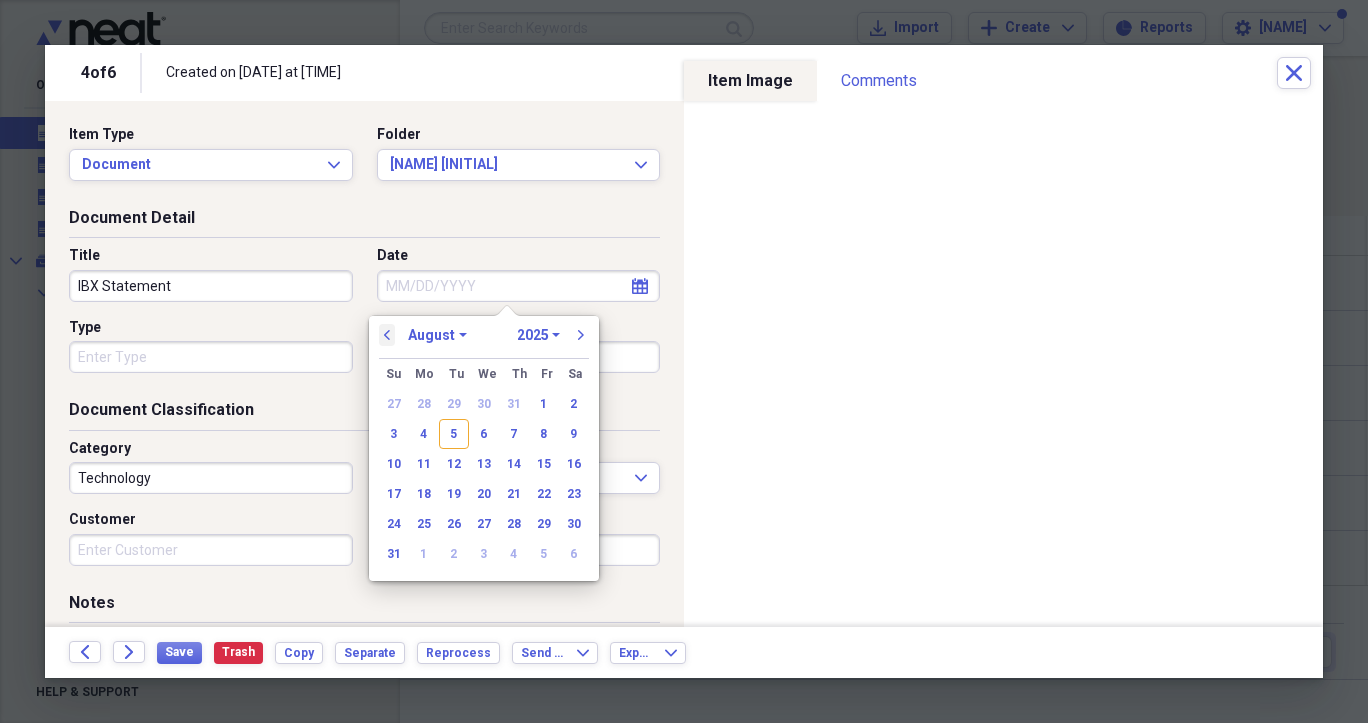 click on "previous" at bounding box center [387, 335] 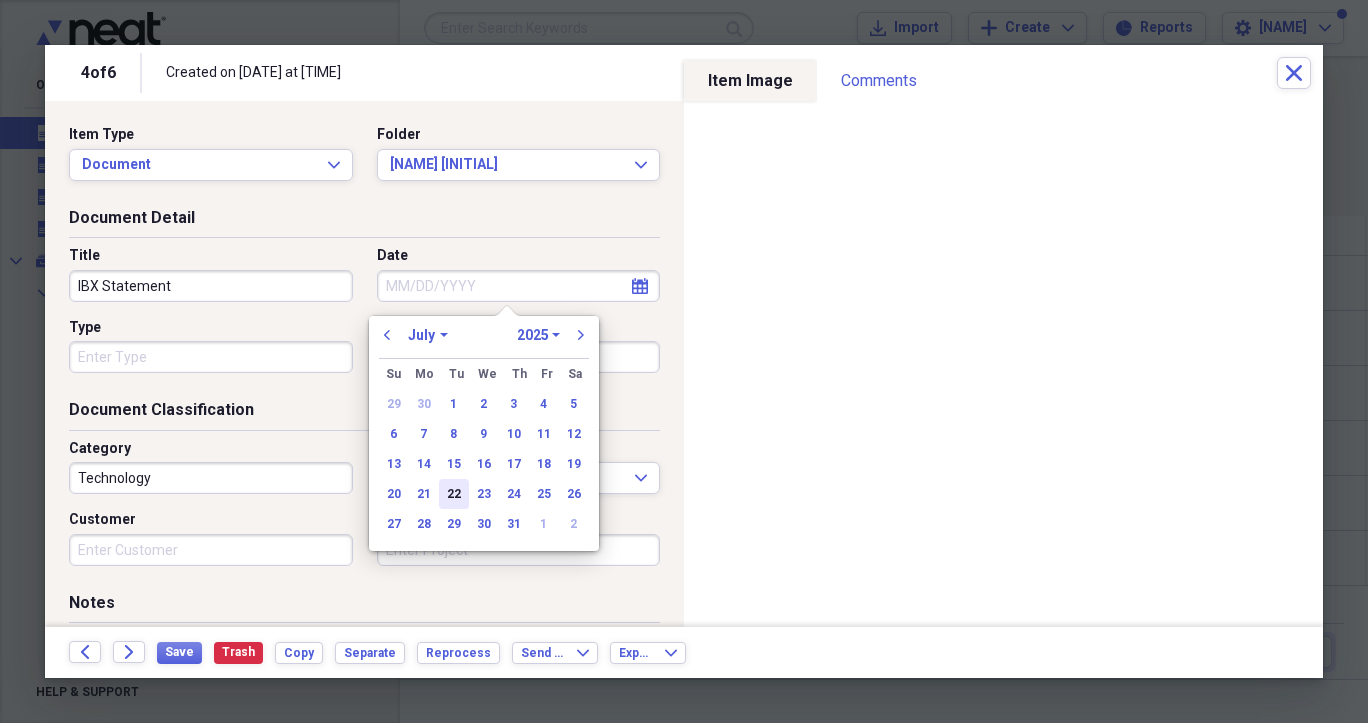 click on "22" at bounding box center (454, 494) 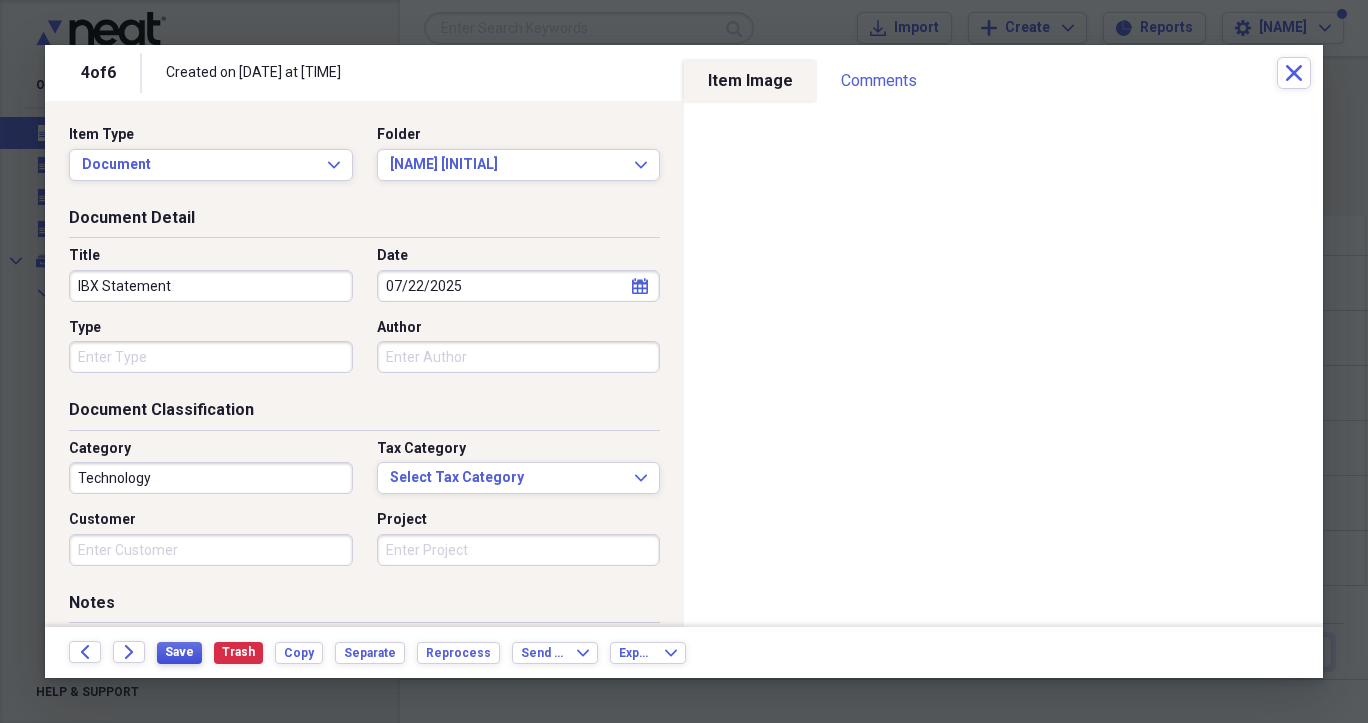 click on "Save" at bounding box center [179, 652] 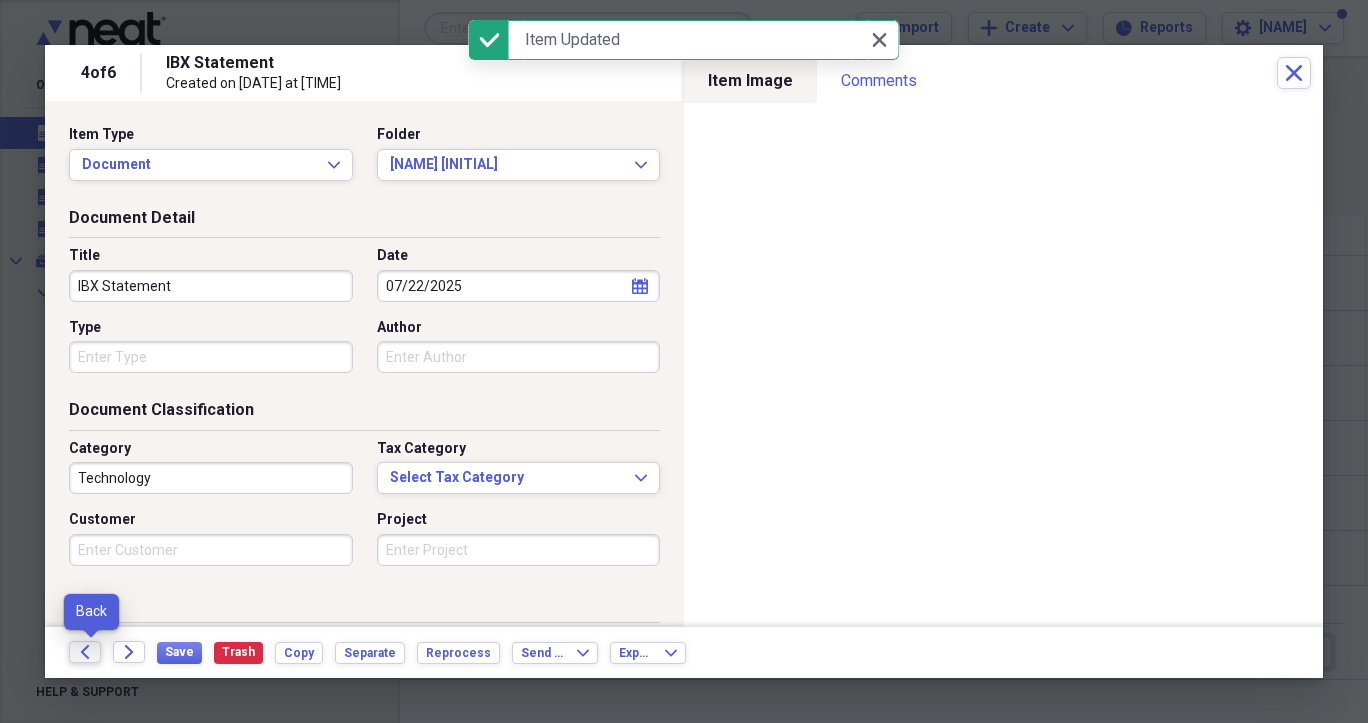 click 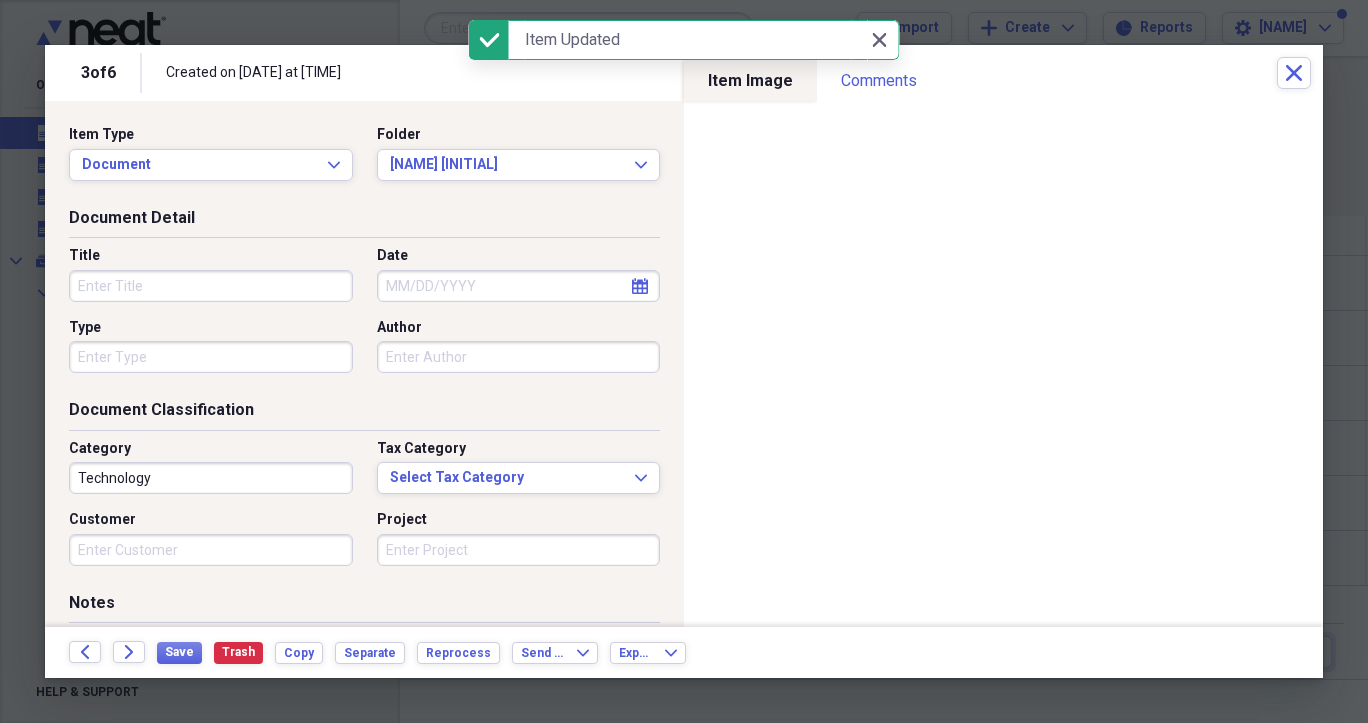 click on "Title" at bounding box center [211, 286] 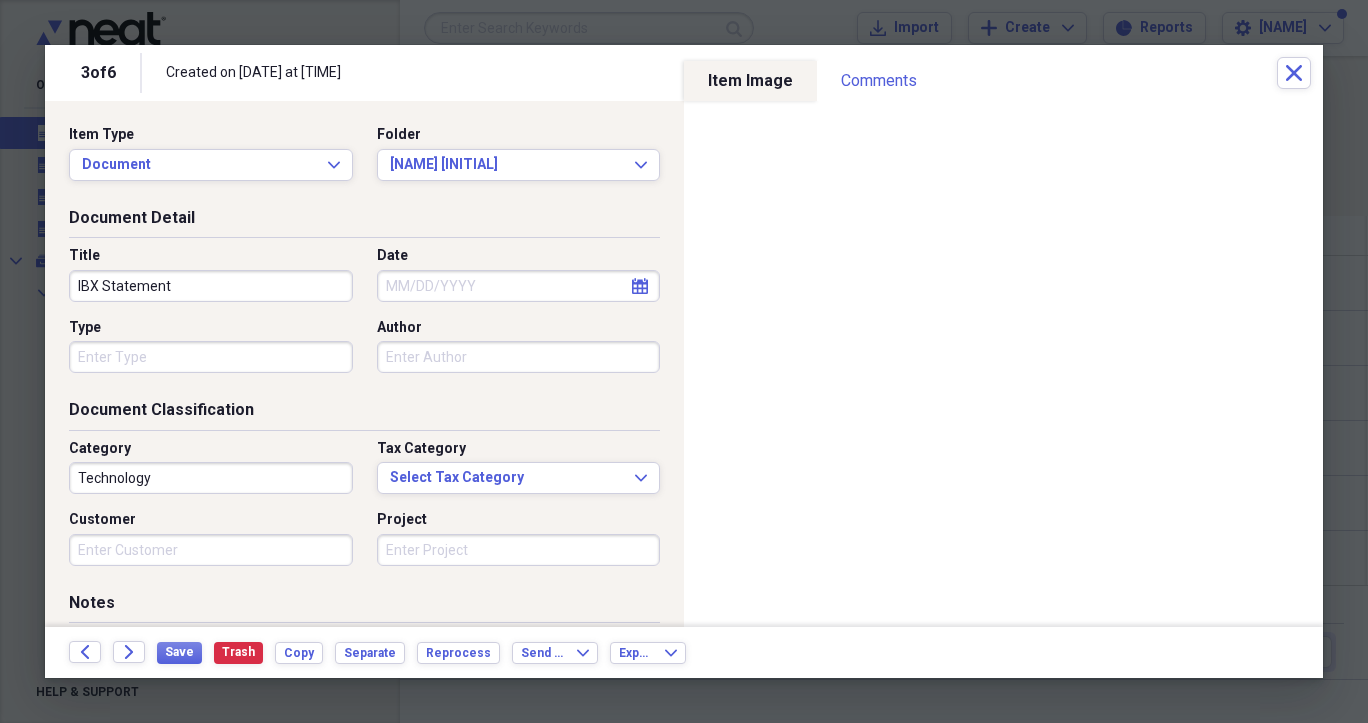 type on "IBX Statement" 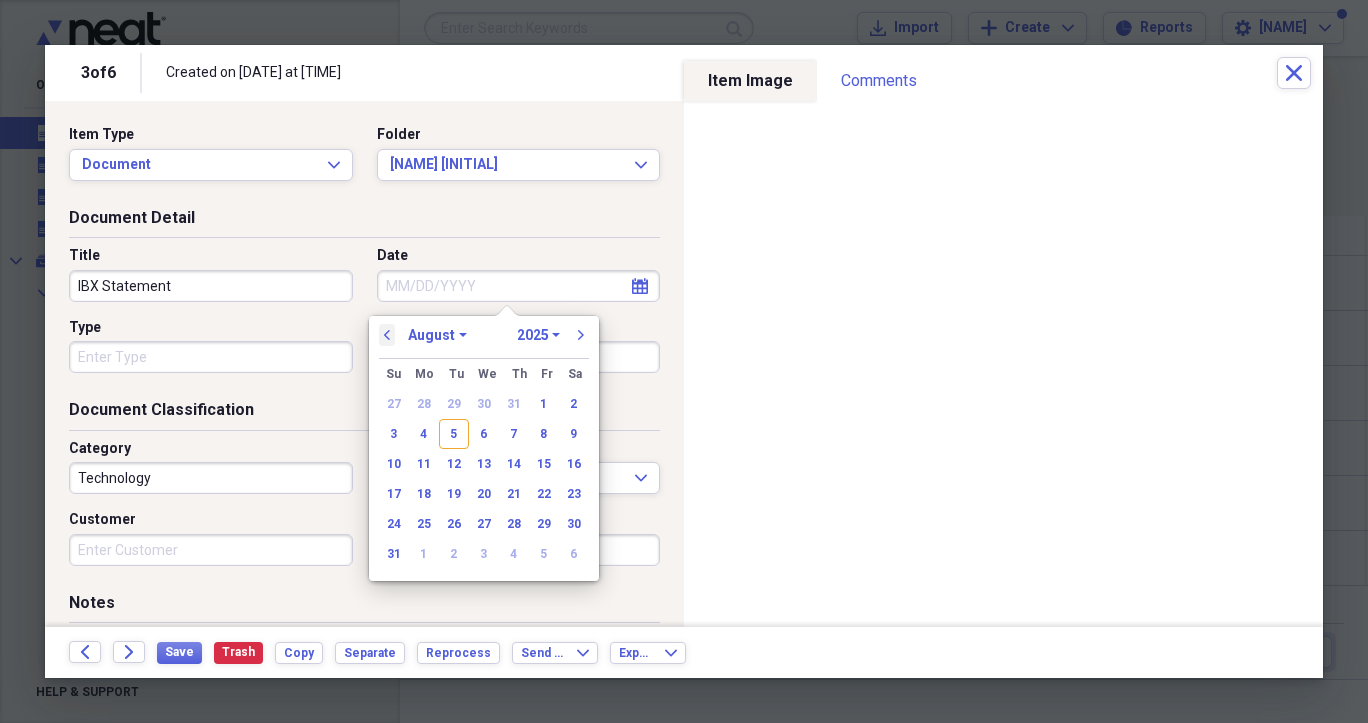 click on "previous" at bounding box center (387, 335) 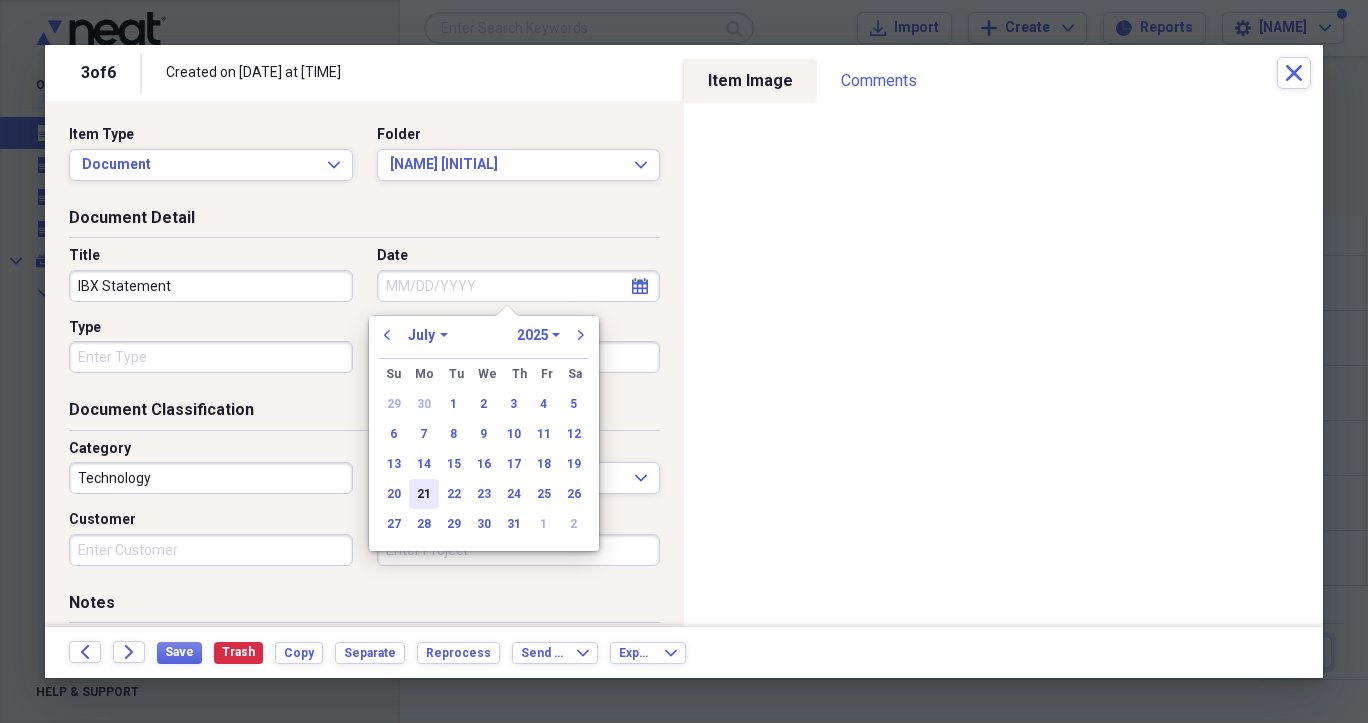click on "21" at bounding box center [424, 494] 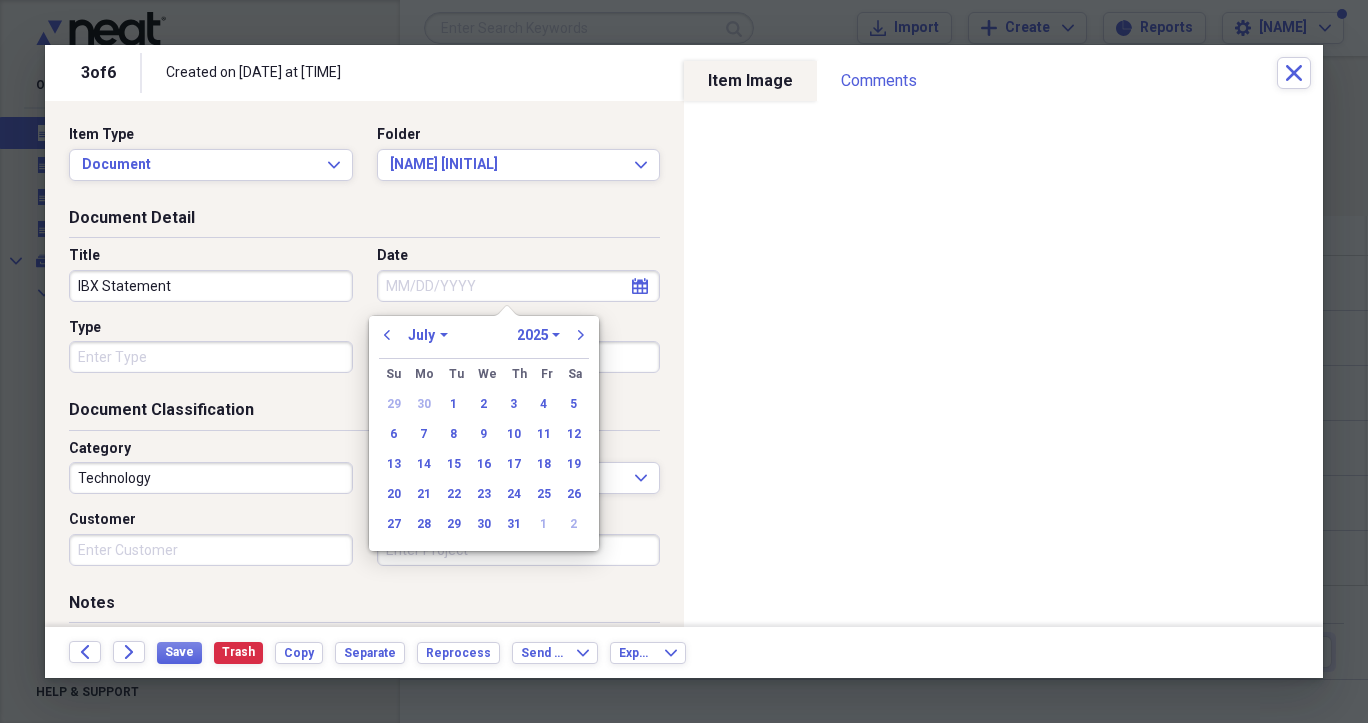 type on "07/21/2025" 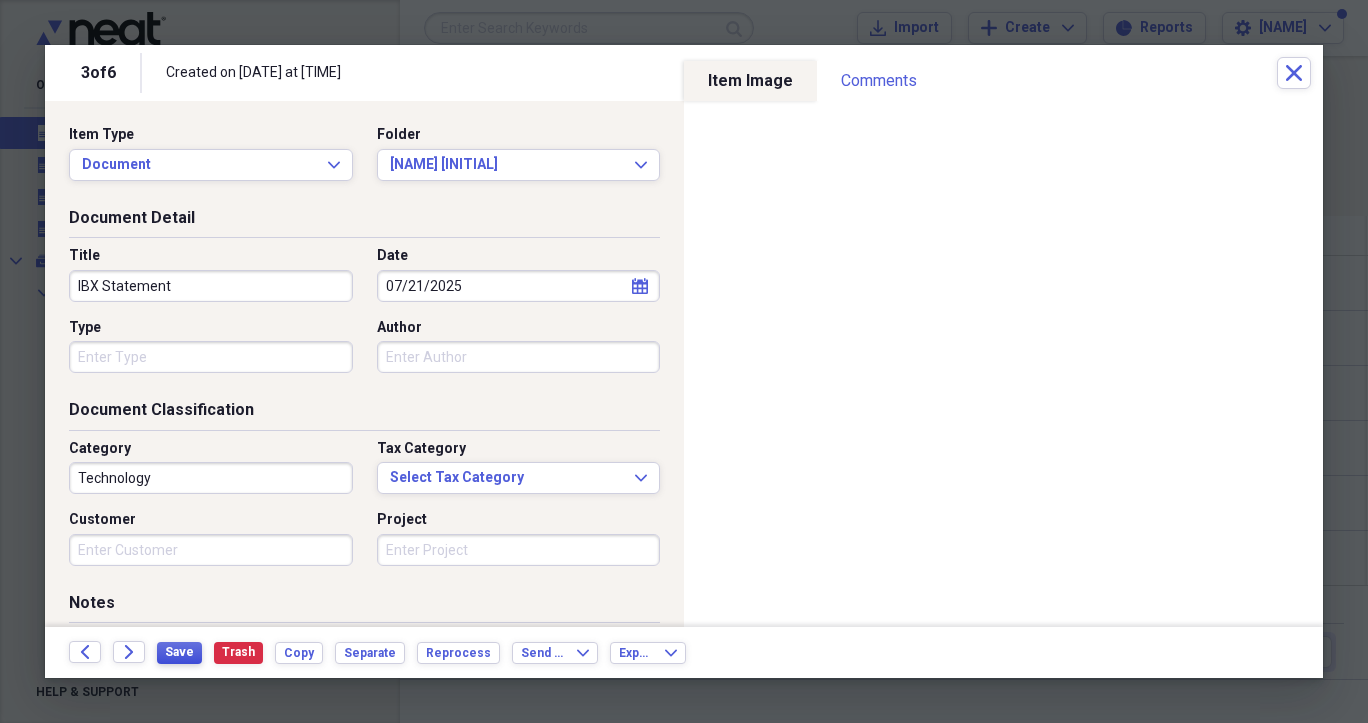 click on "Save" at bounding box center (179, 652) 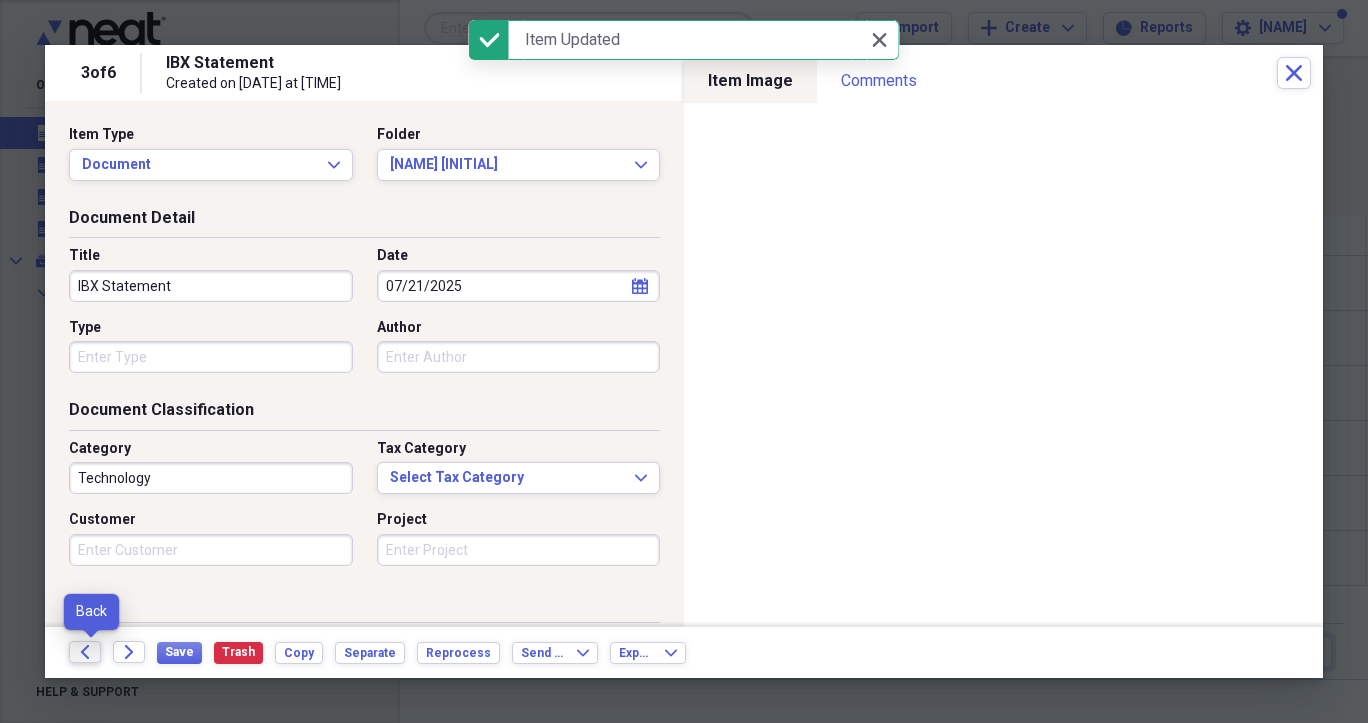 click on "Back" 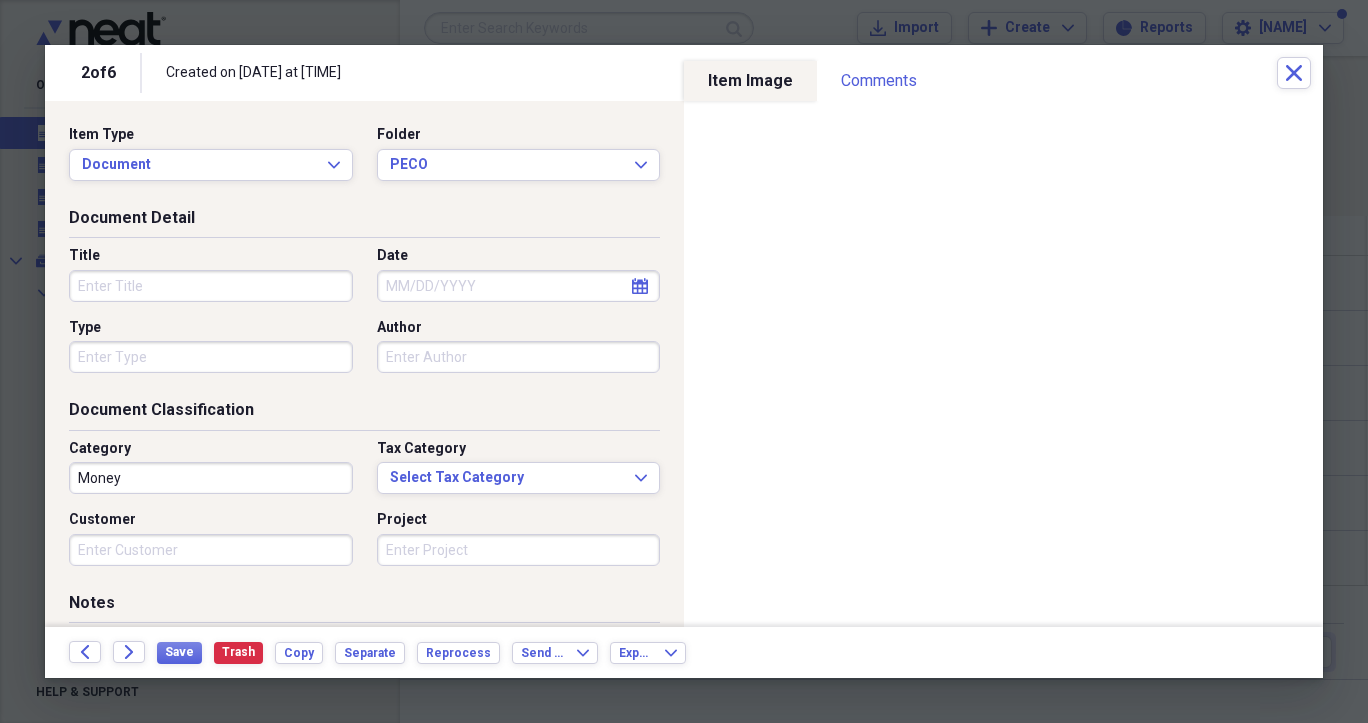 click 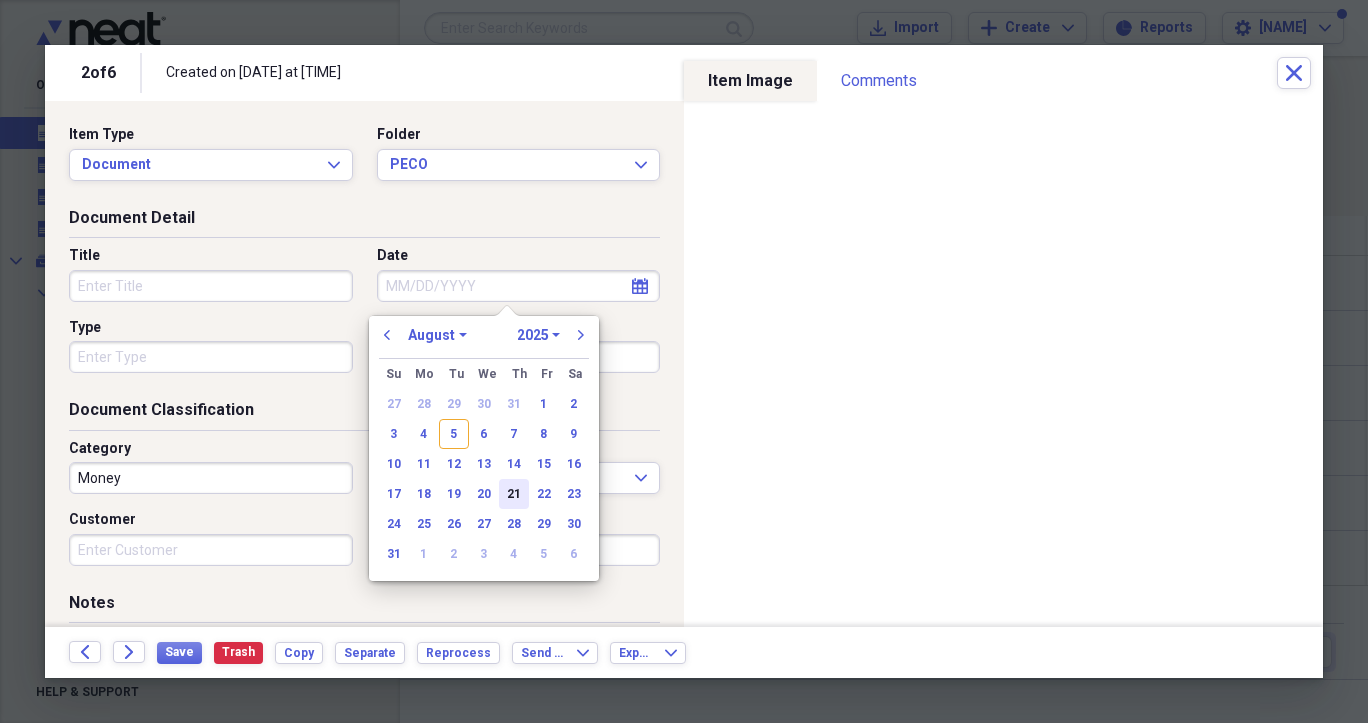 click on "21" at bounding box center [514, 494] 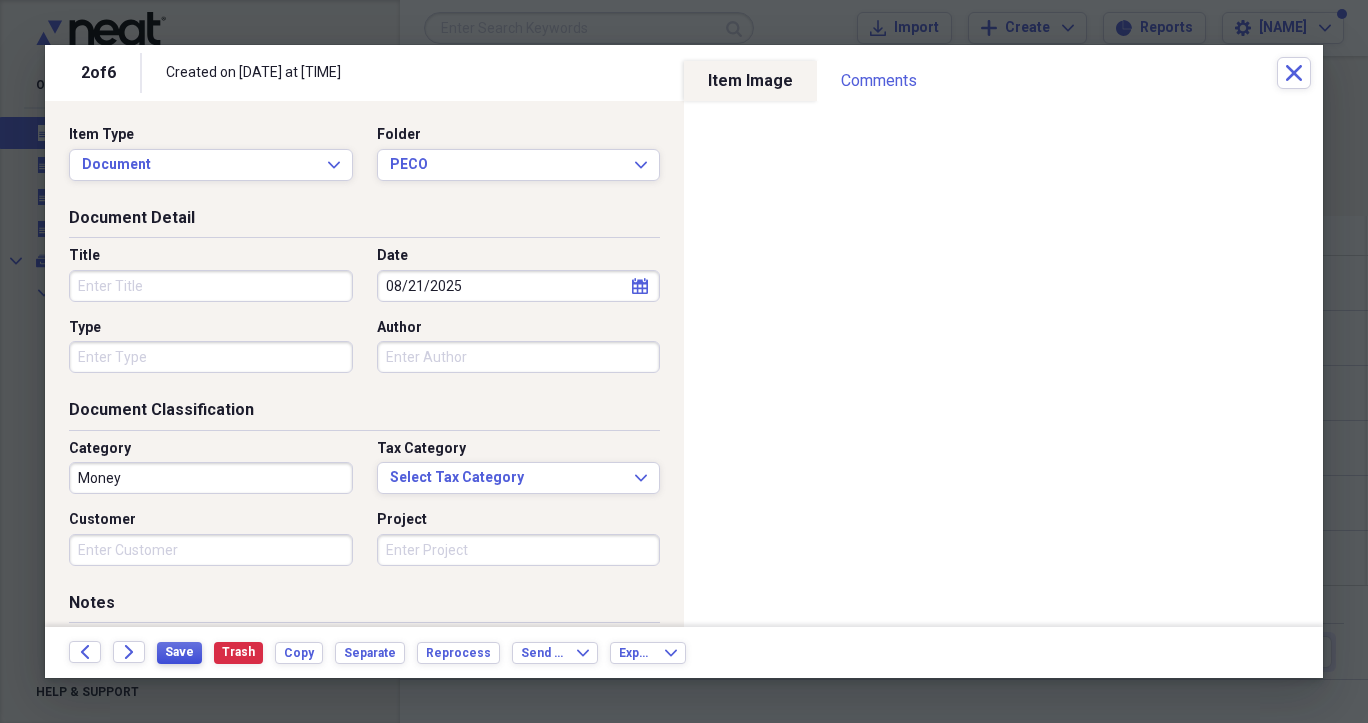 click on "Save" at bounding box center (179, 652) 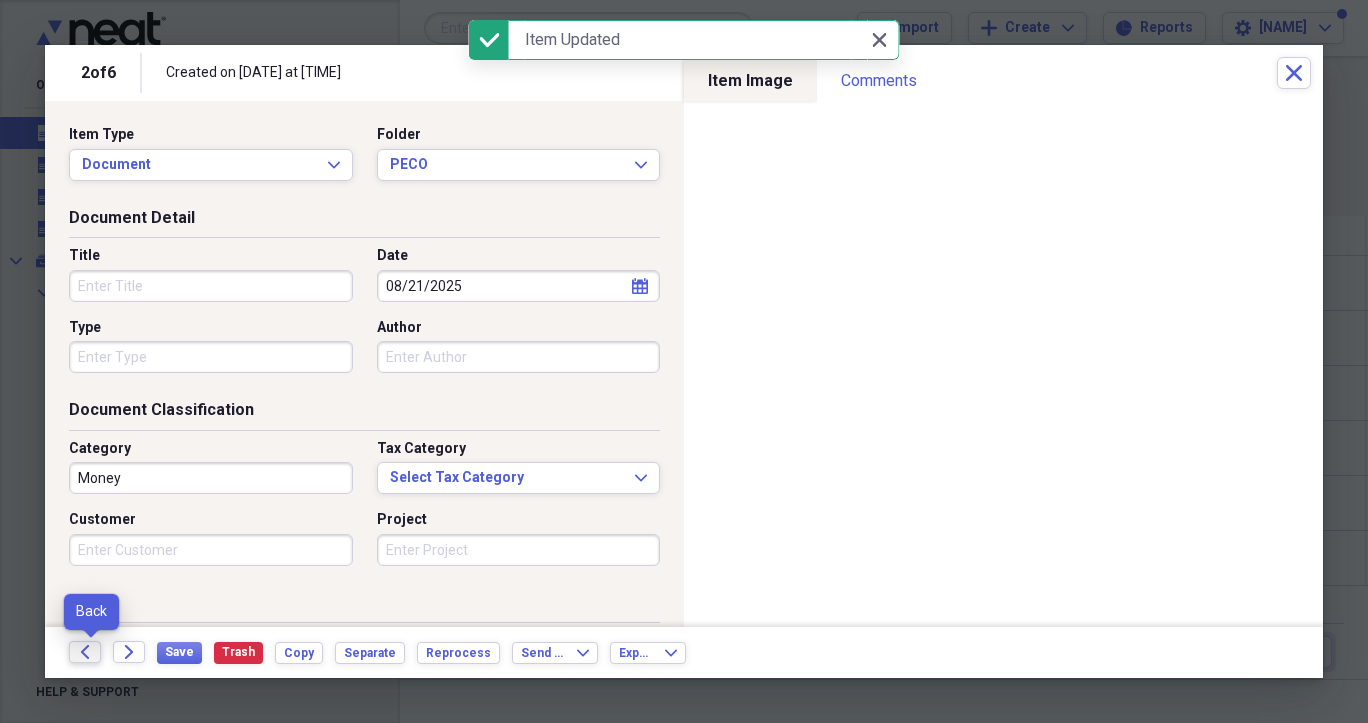 click on "Back" 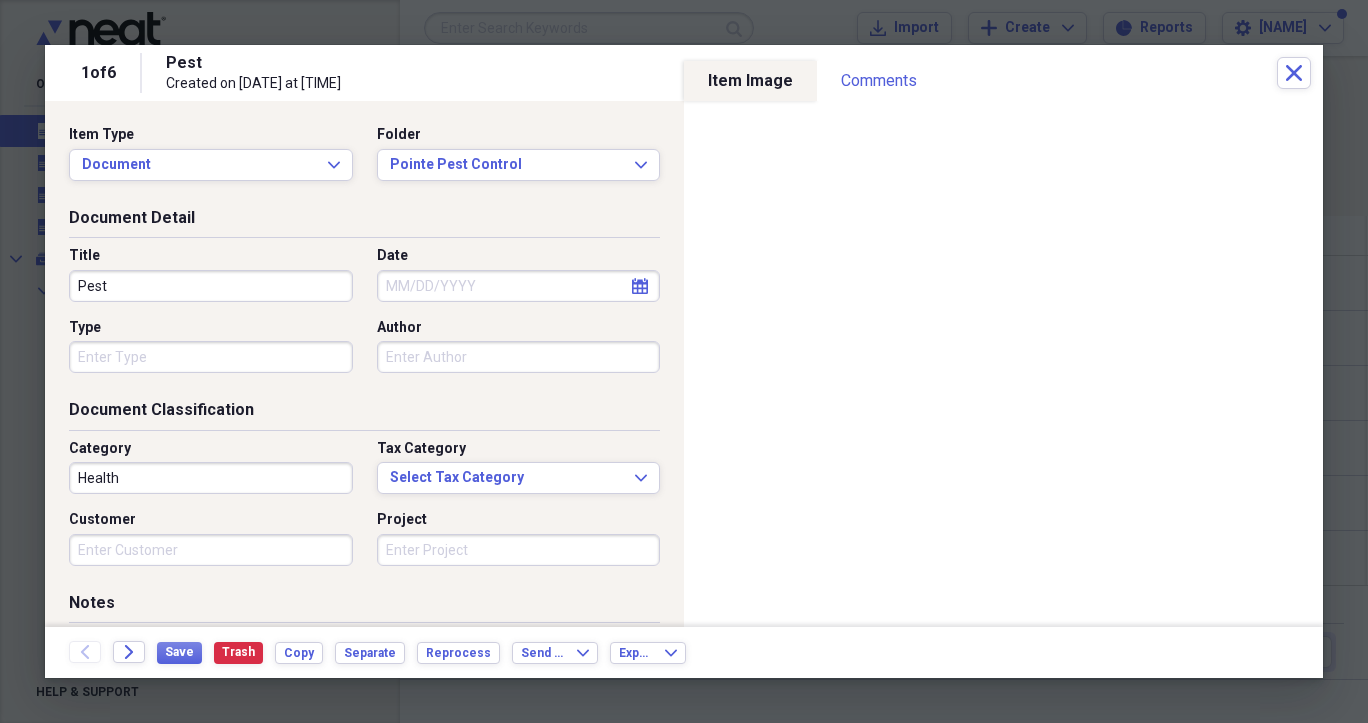 drag, startPoint x: 122, startPoint y: 290, endPoint x: 20, endPoint y: 287, distance: 102.044106 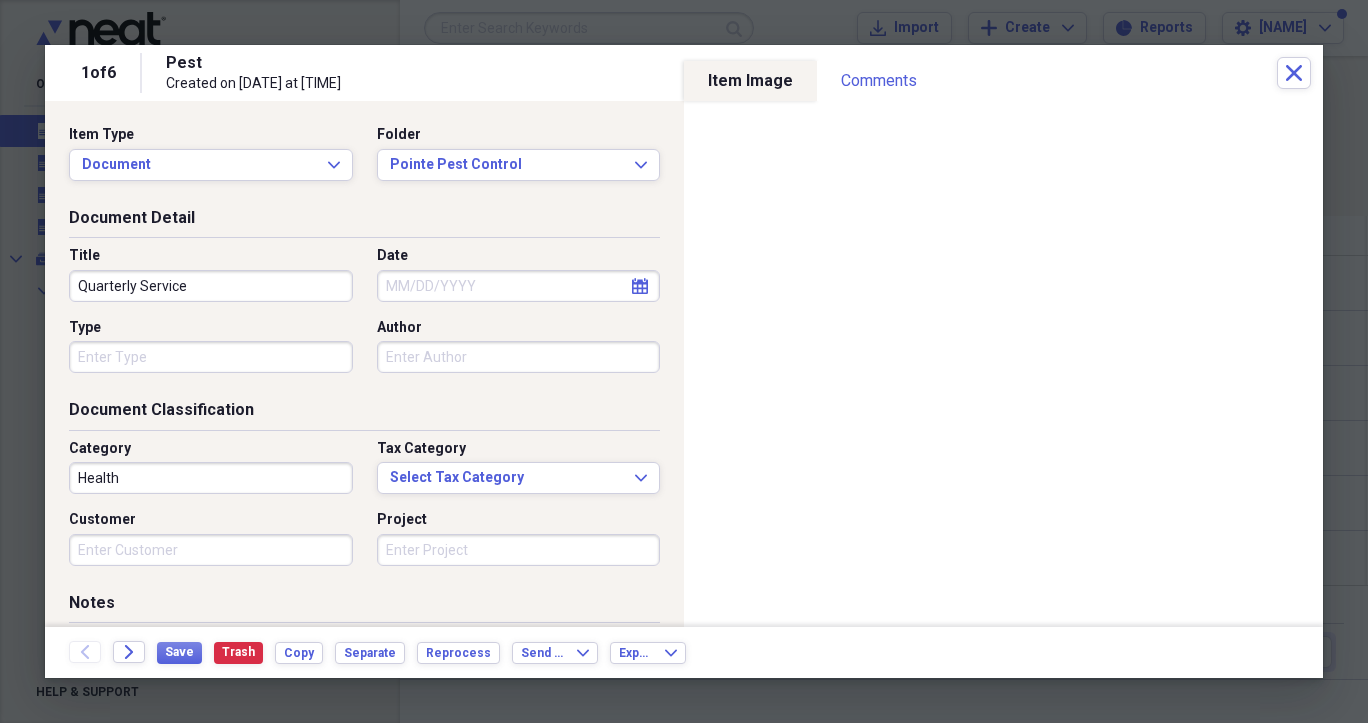 type on "Quarterly Service" 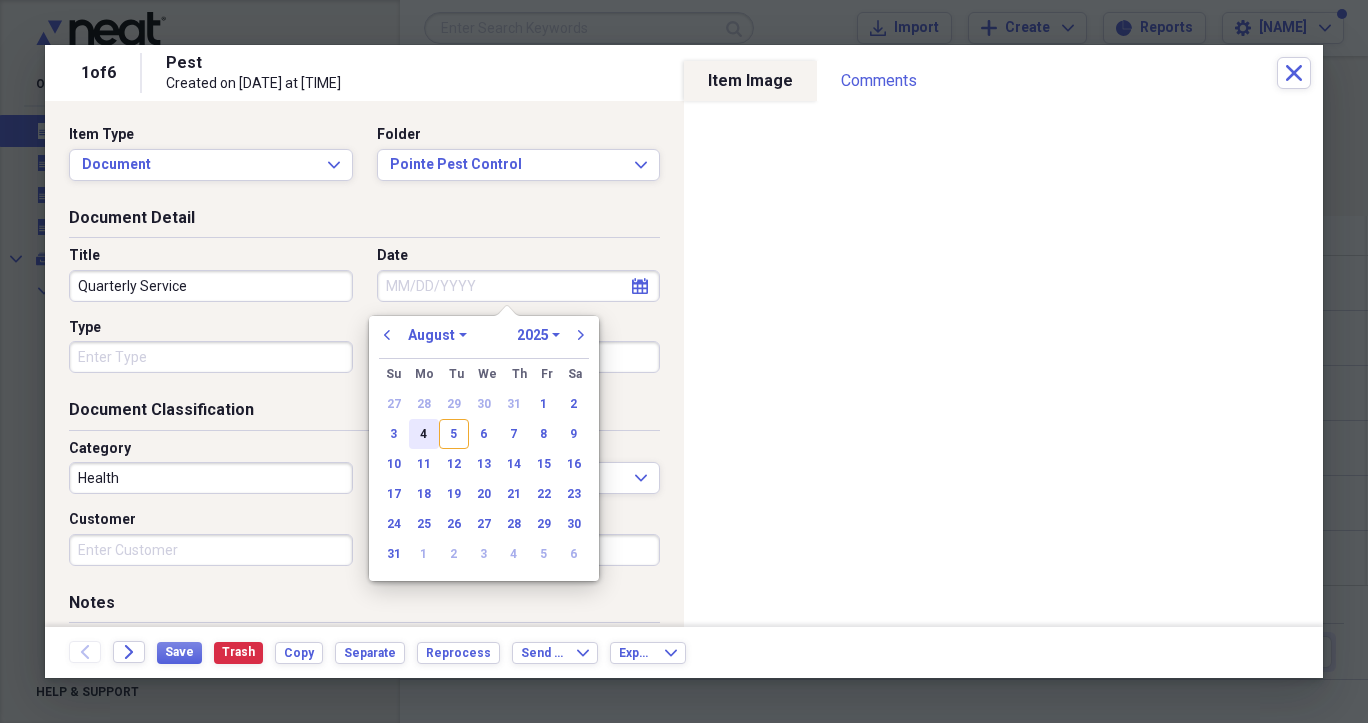 click on "4" at bounding box center (424, 434) 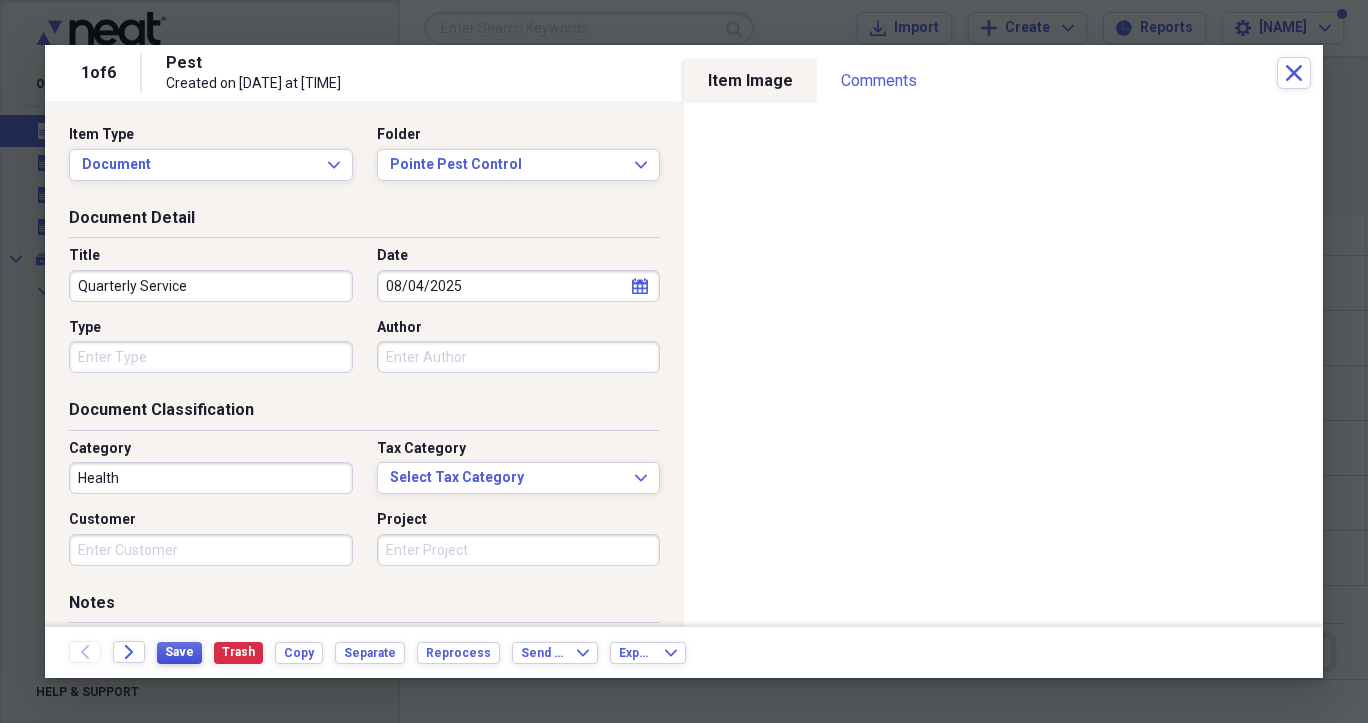 click on "Save" at bounding box center [179, 652] 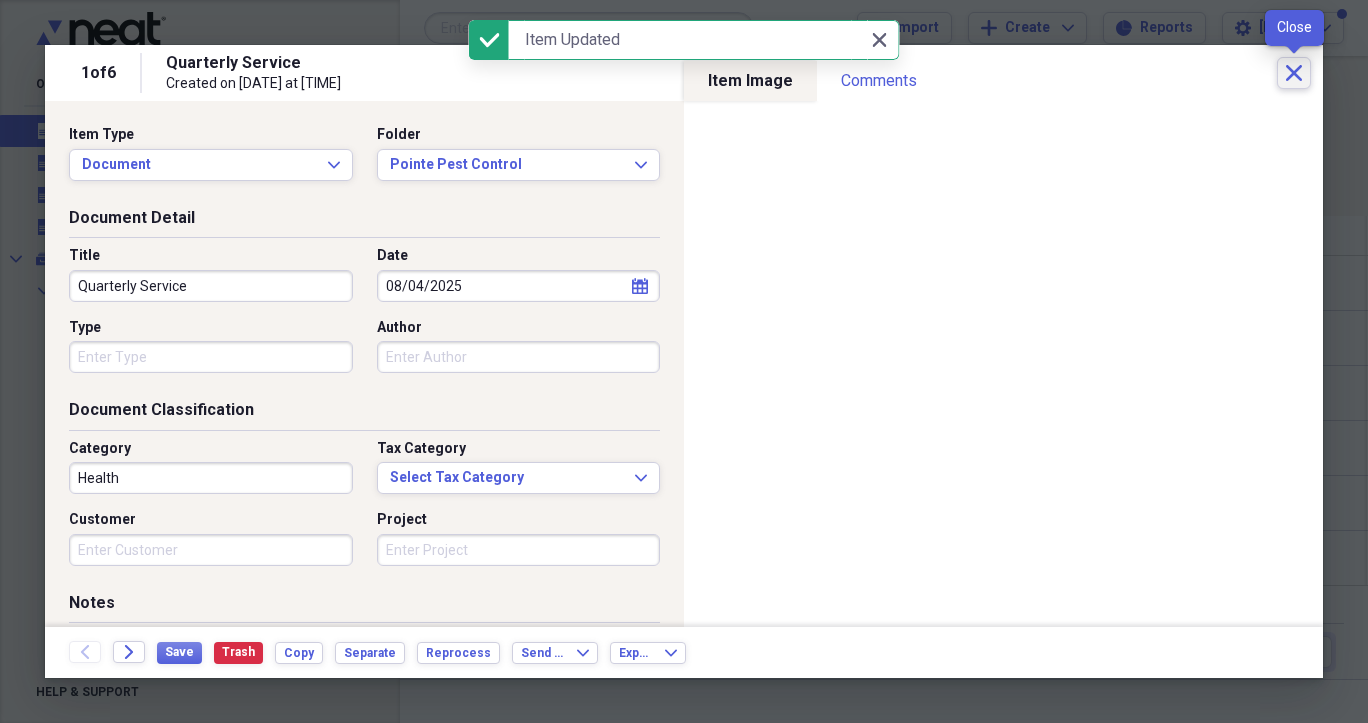 click 